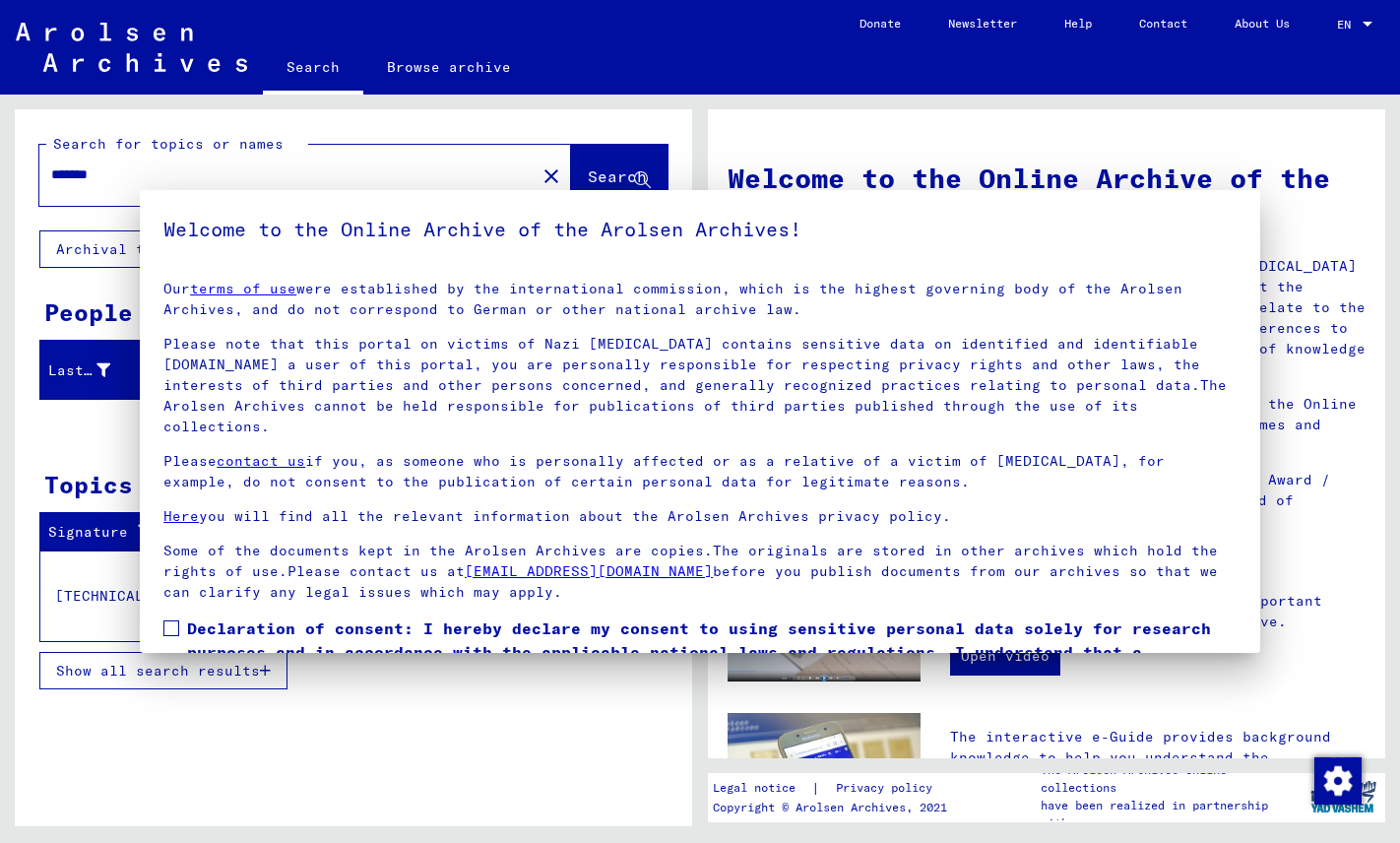 scroll, scrollTop: 0, scrollLeft: 0, axis: both 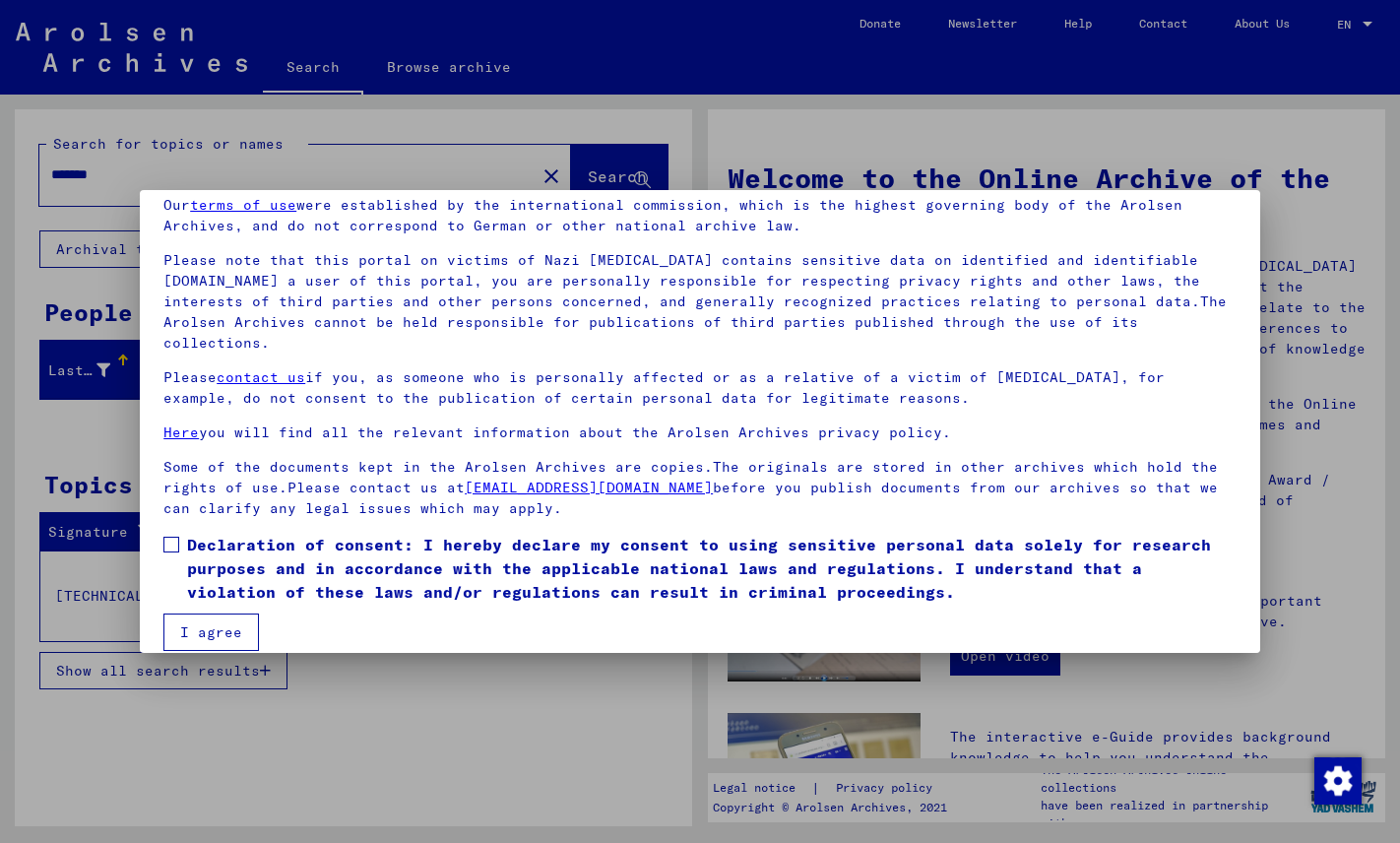 click at bounding box center (171, 545) 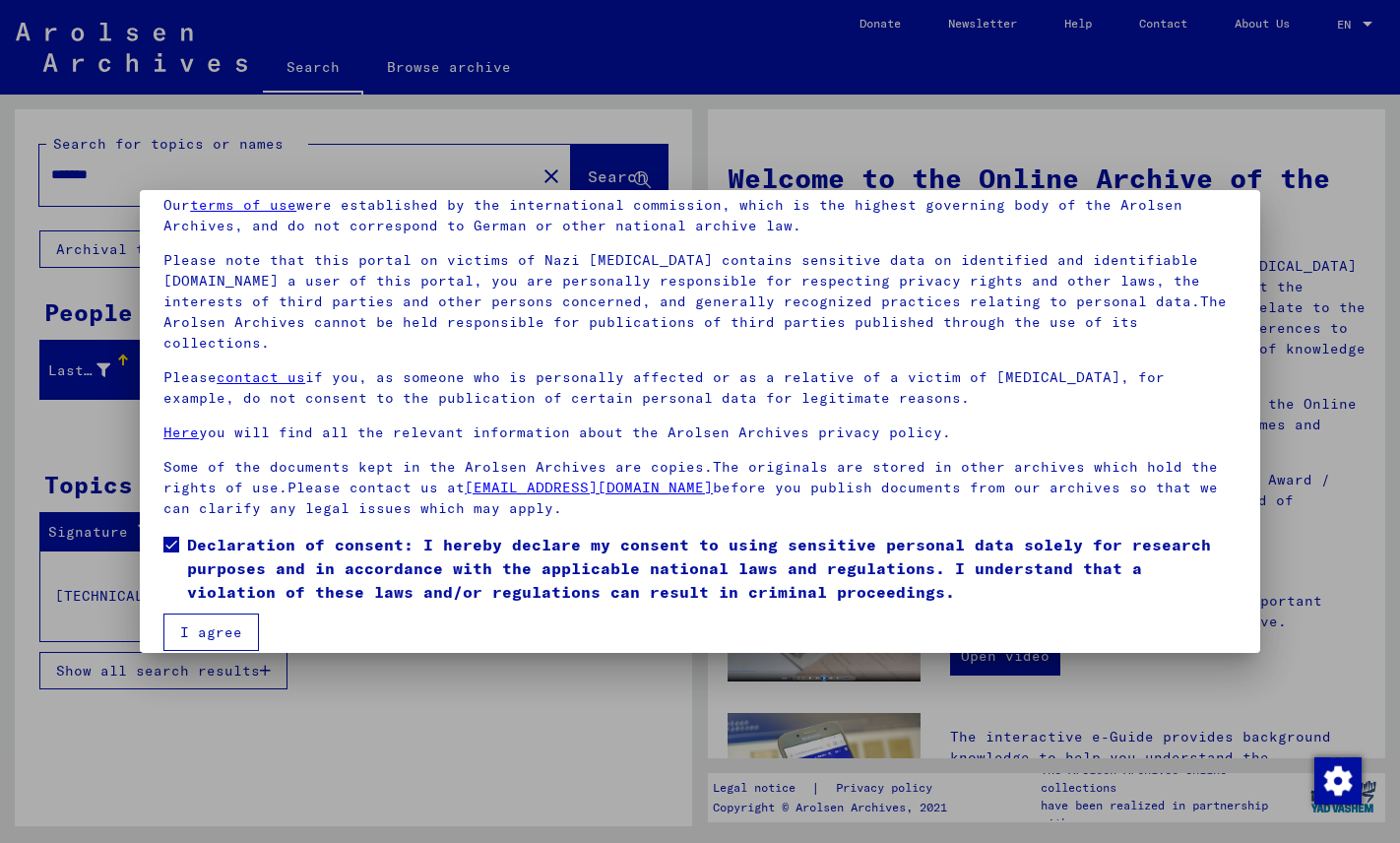 click on "I agree" at bounding box center [211, 632] 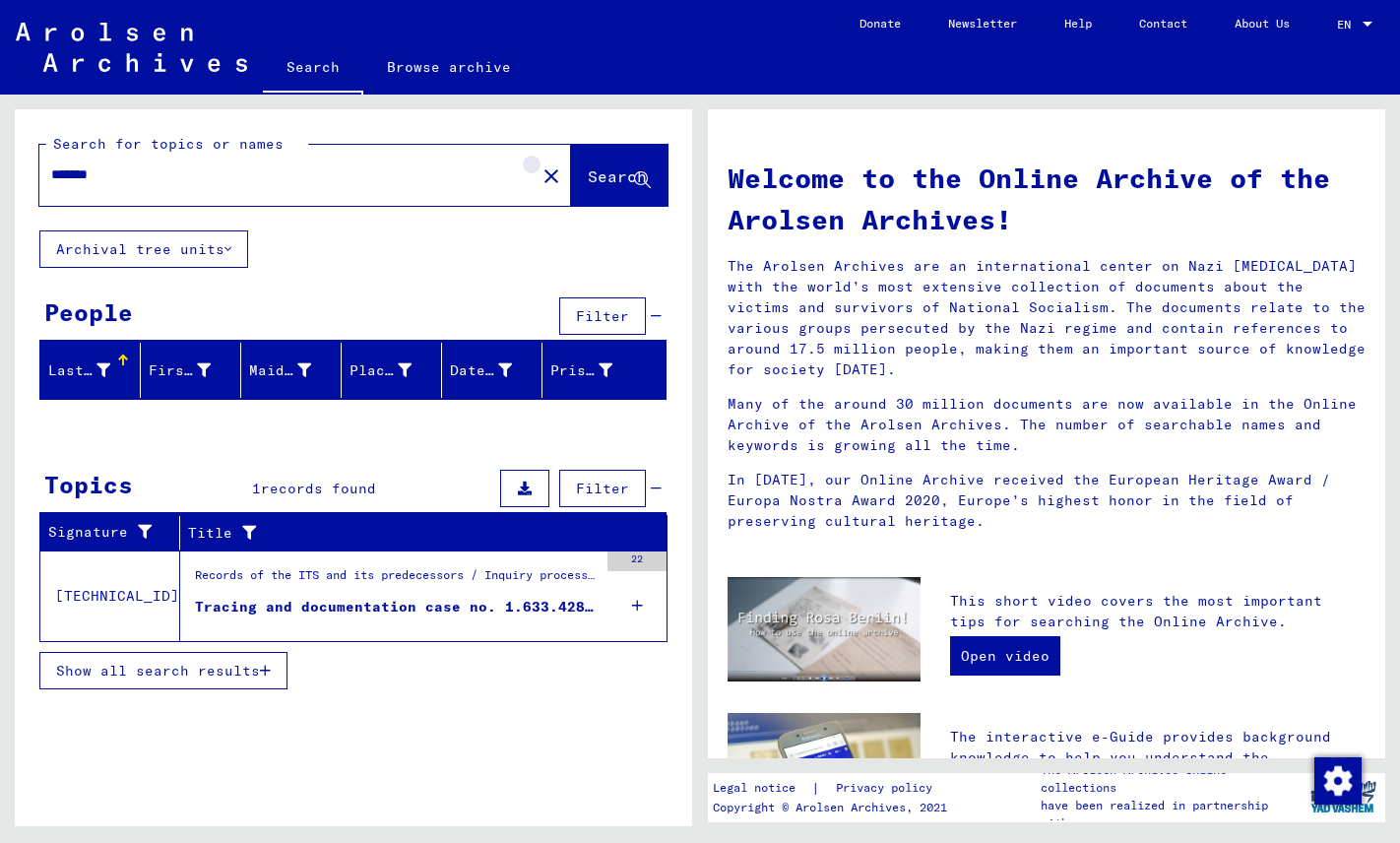 click on "close" 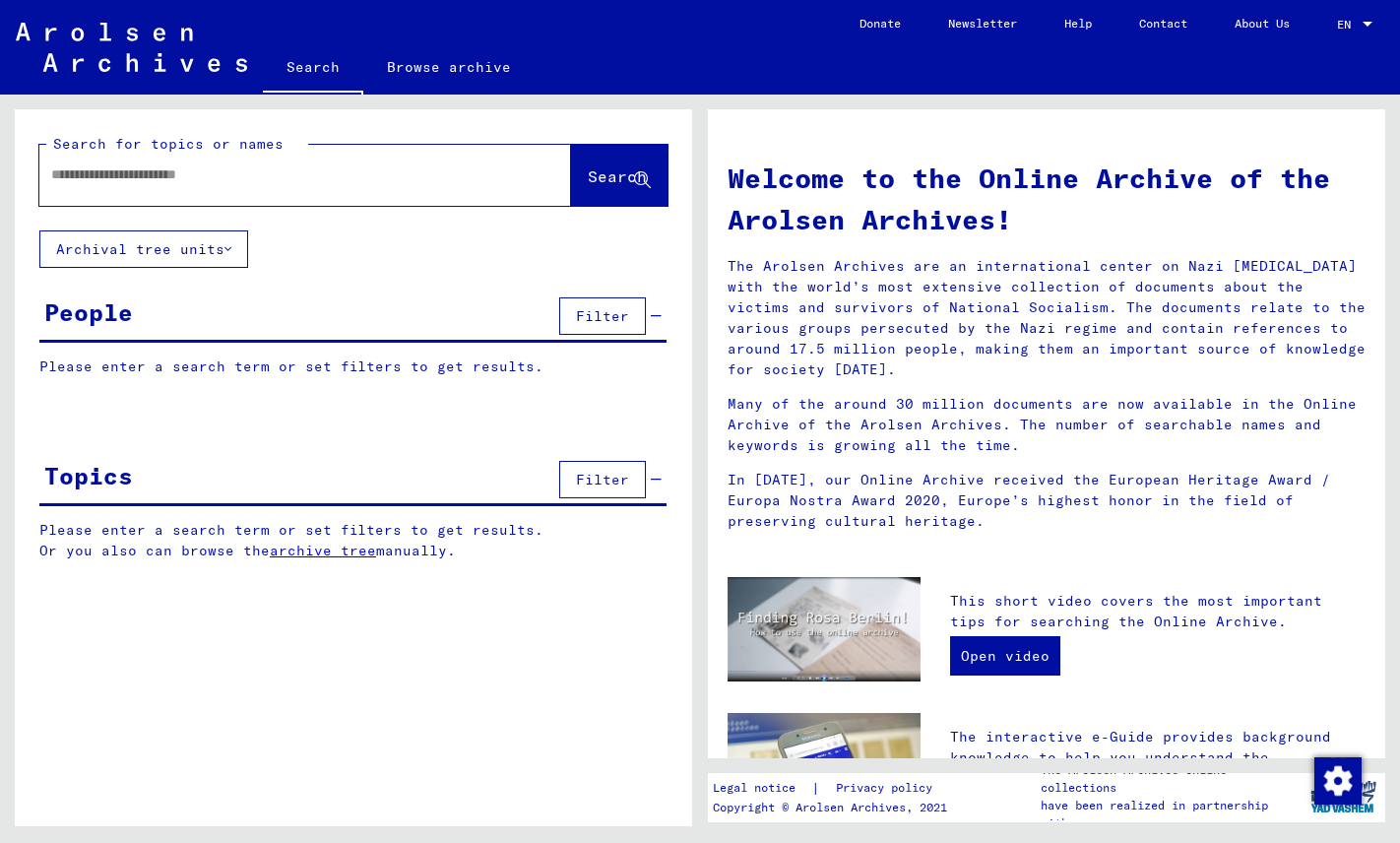 click at bounding box center (282, 174) 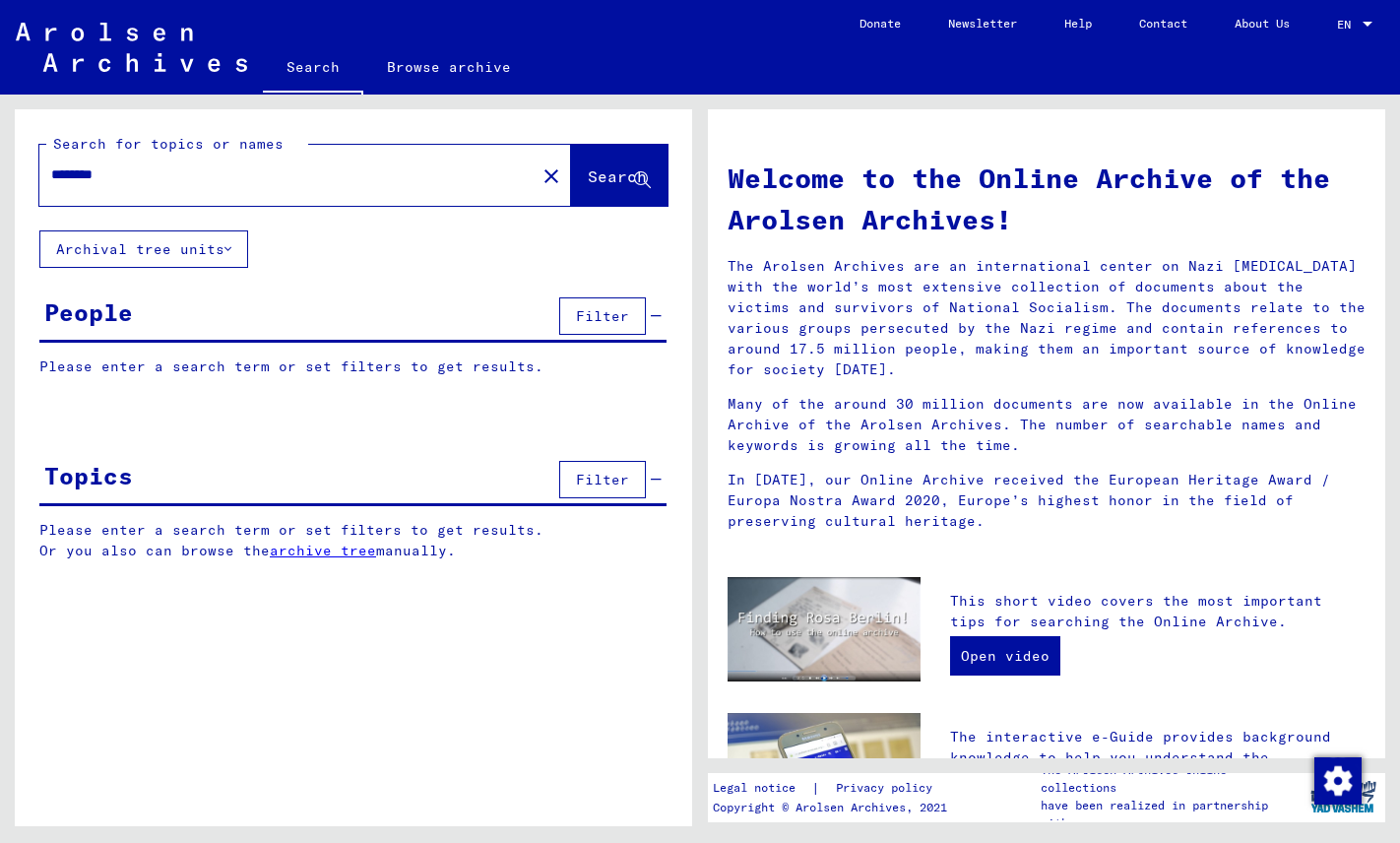 type on "********" 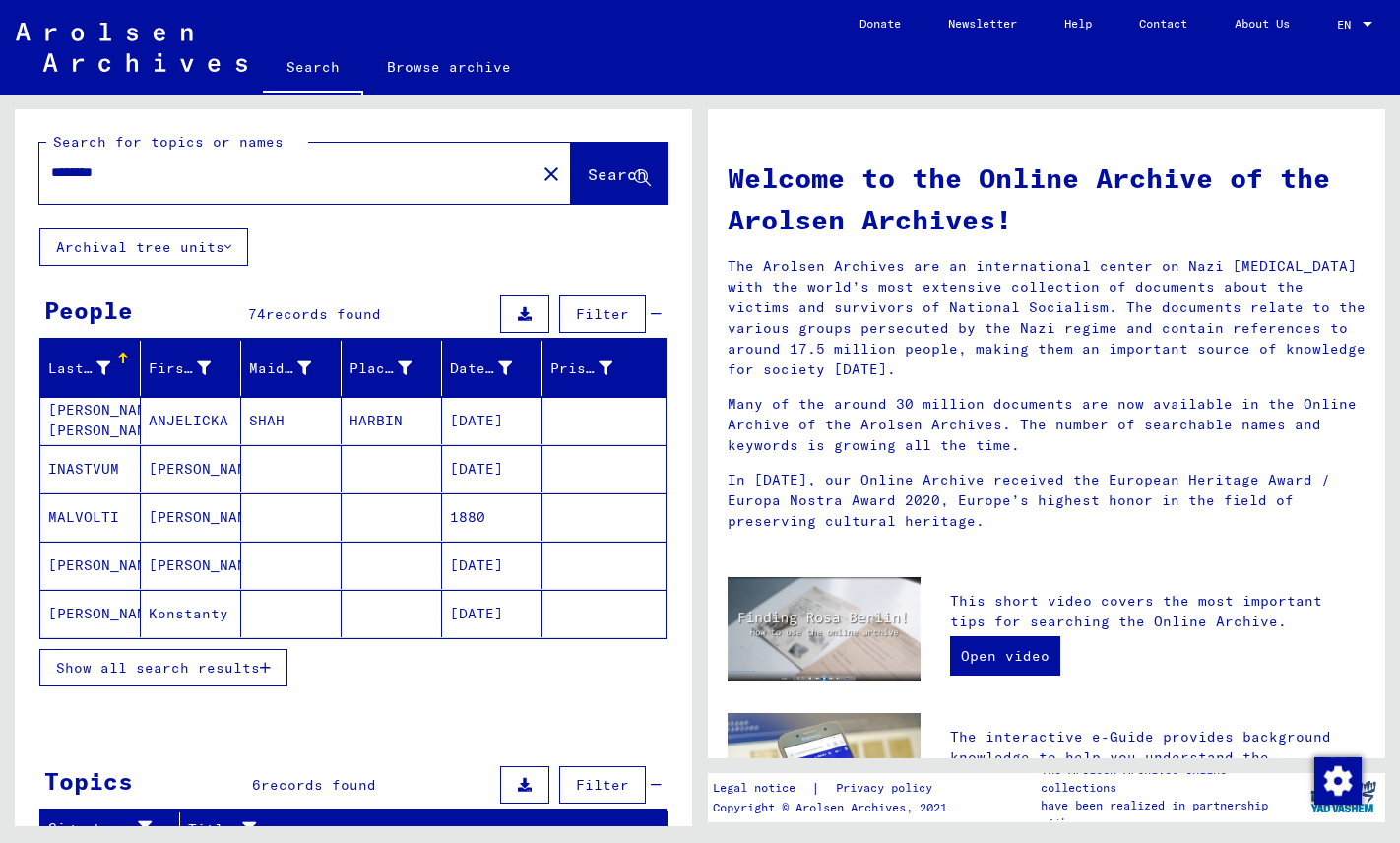 scroll, scrollTop: 3, scrollLeft: 0, axis: vertical 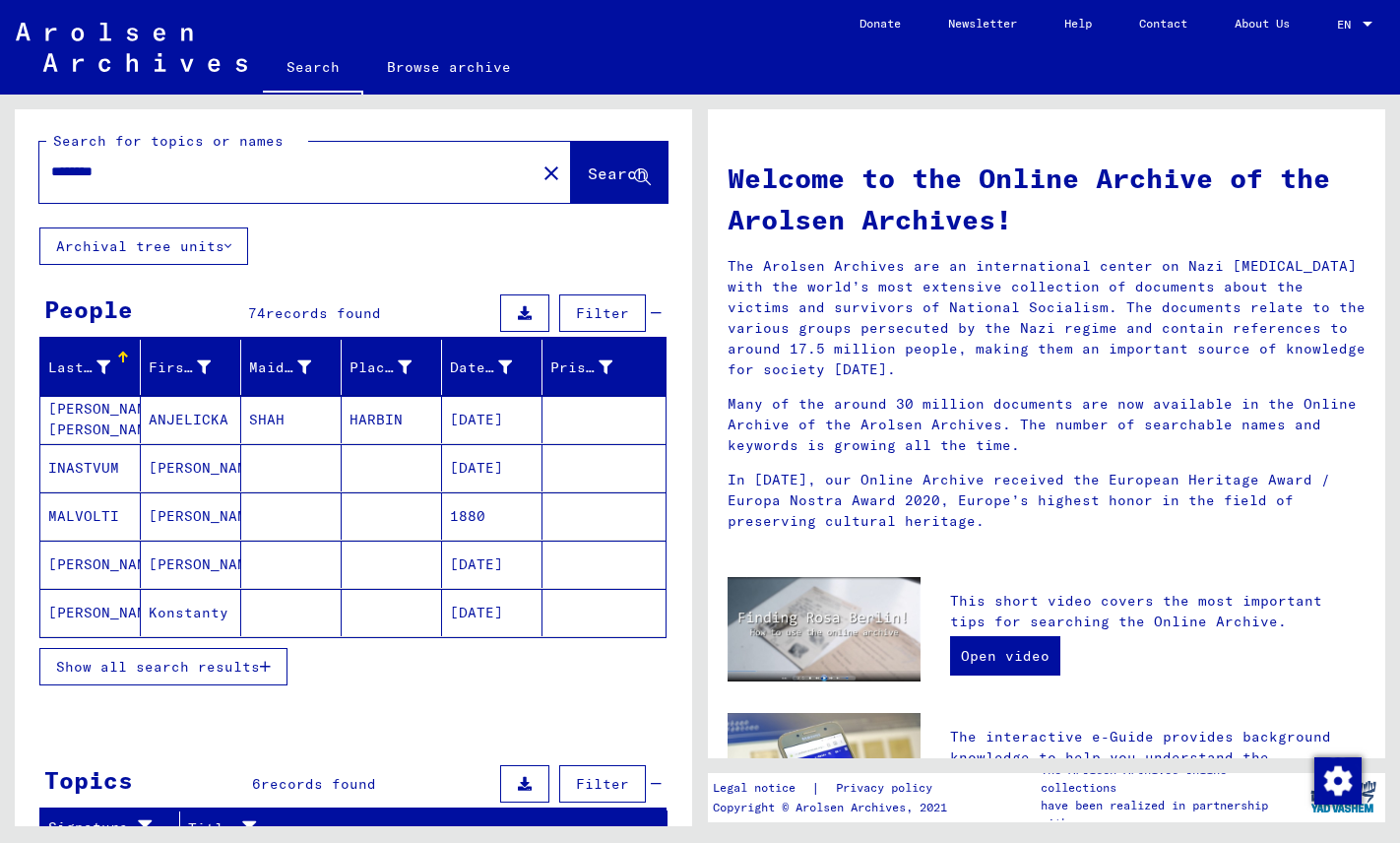 click on "Show all search results" at bounding box center [158, 667] 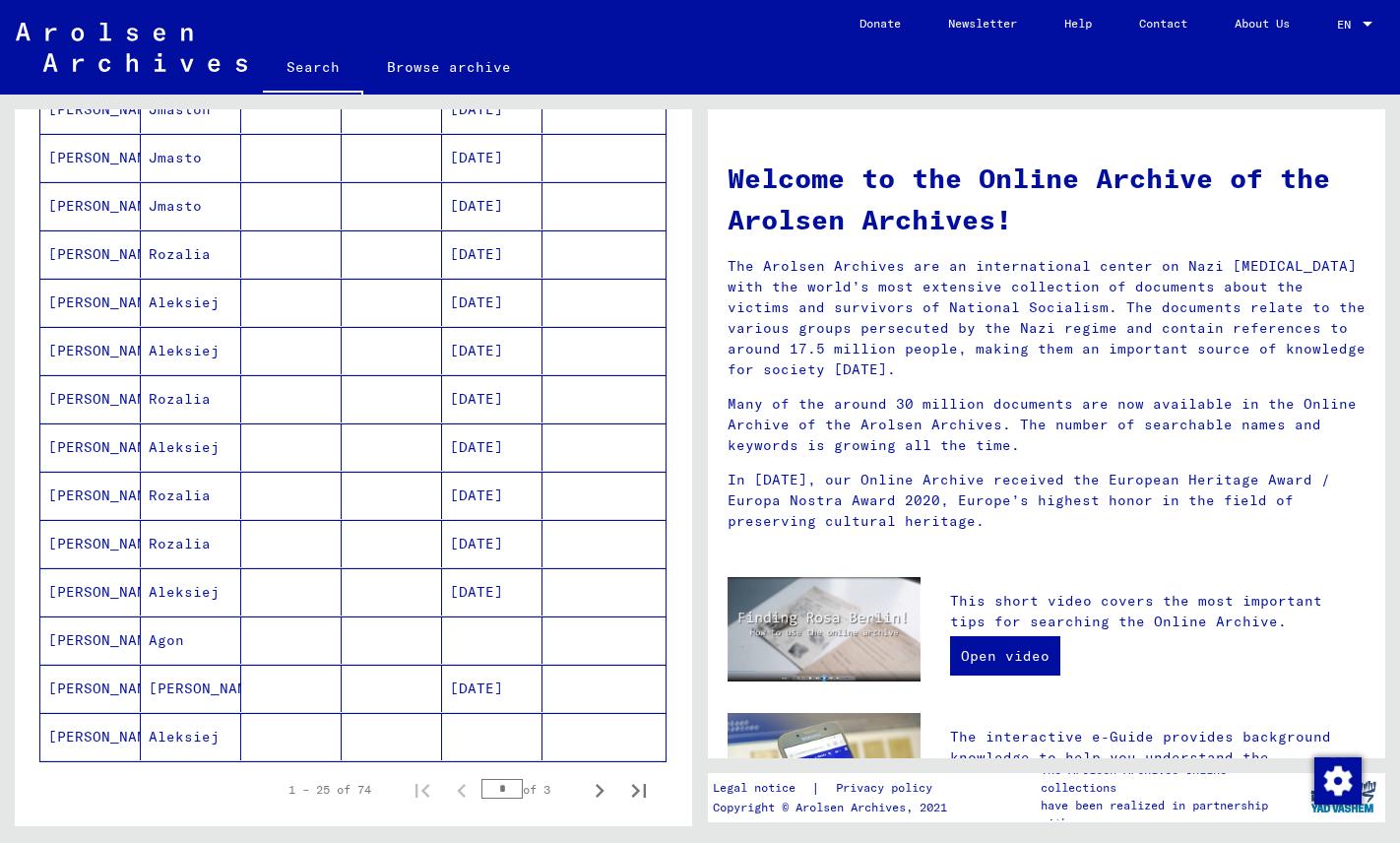 scroll, scrollTop: 847, scrollLeft: 0, axis: vertical 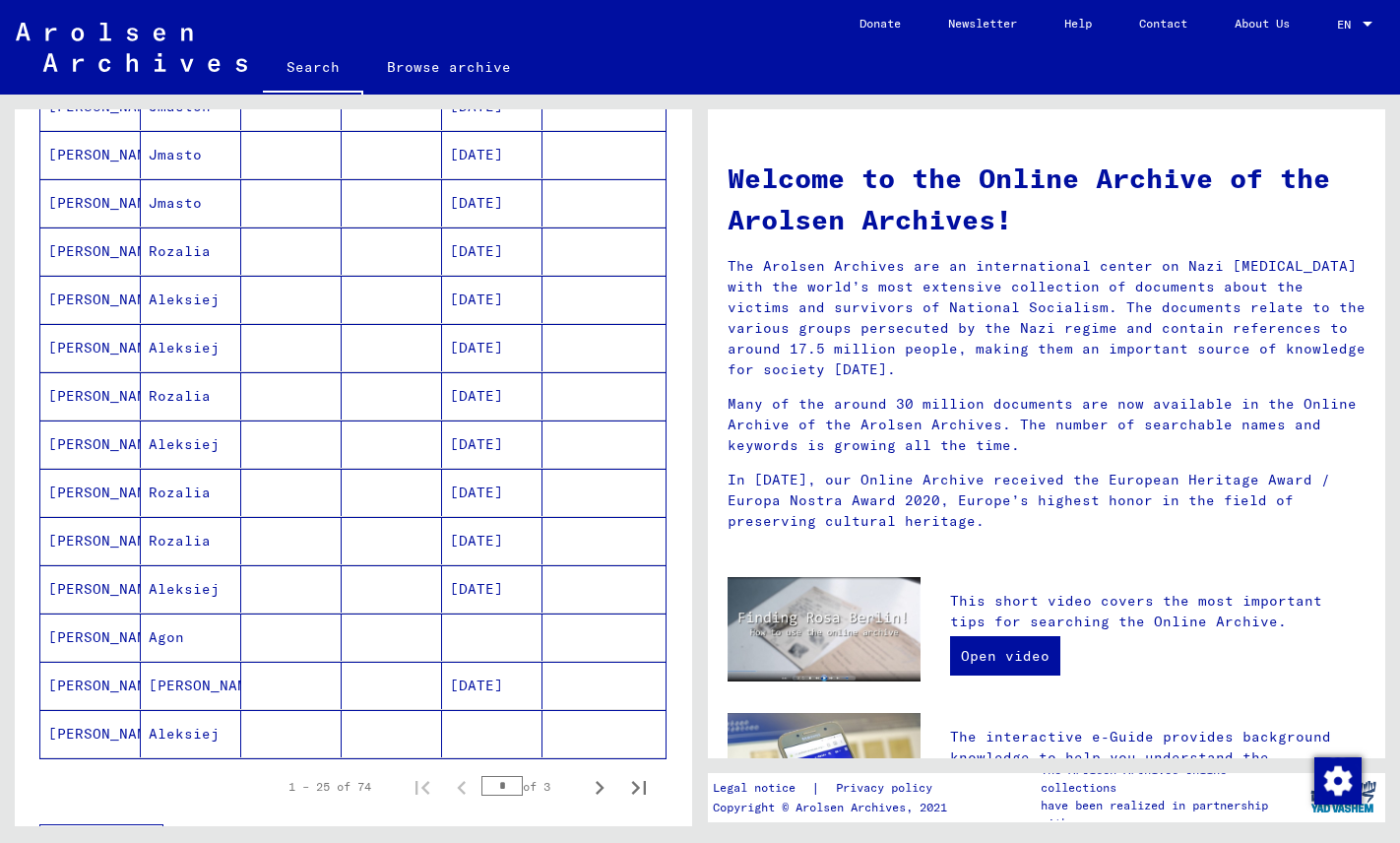 click on "Rozalia" at bounding box center [191, 589] 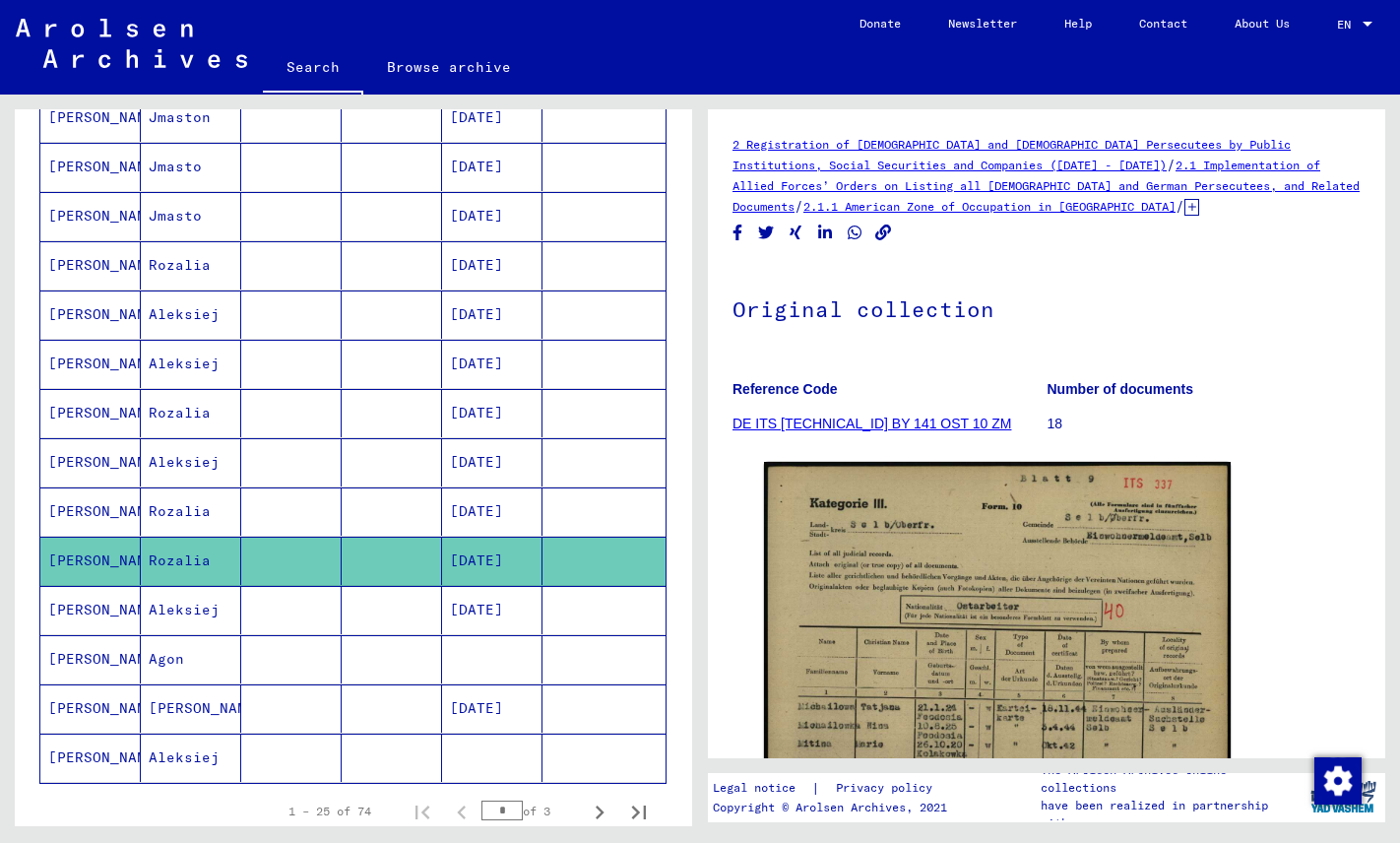 scroll, scrollTop: 0, scrollLeft: 0, axis: both 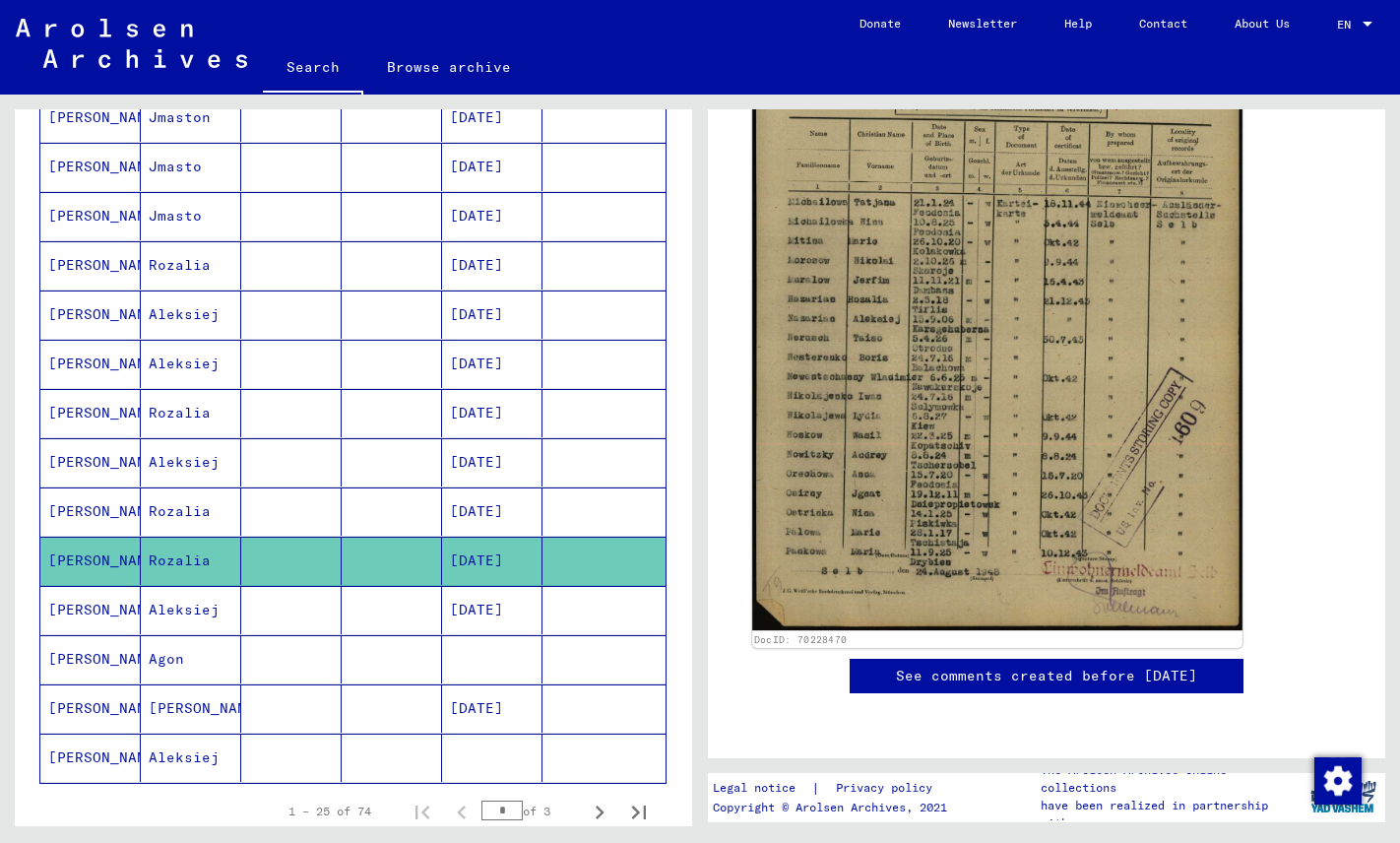 click 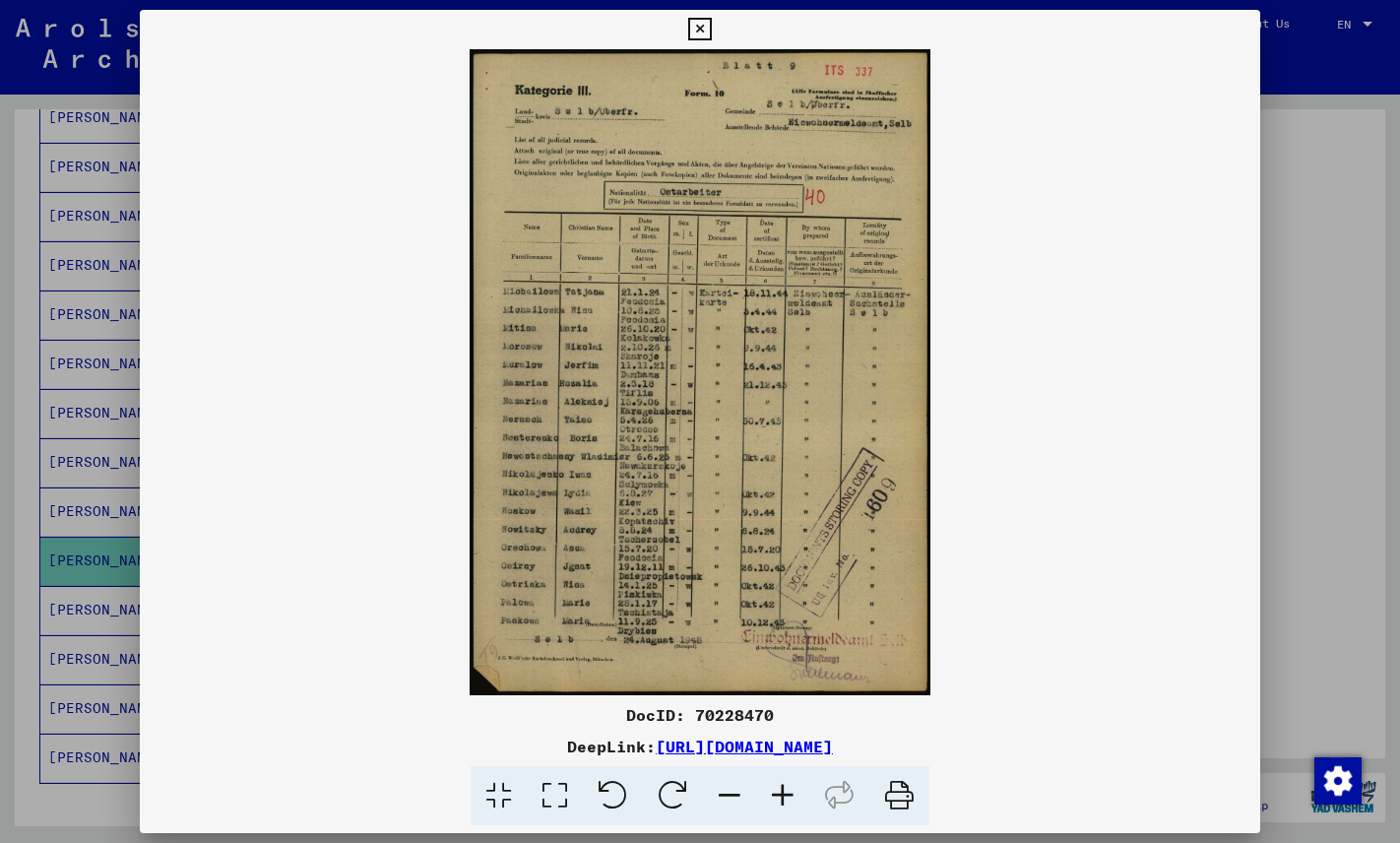 type 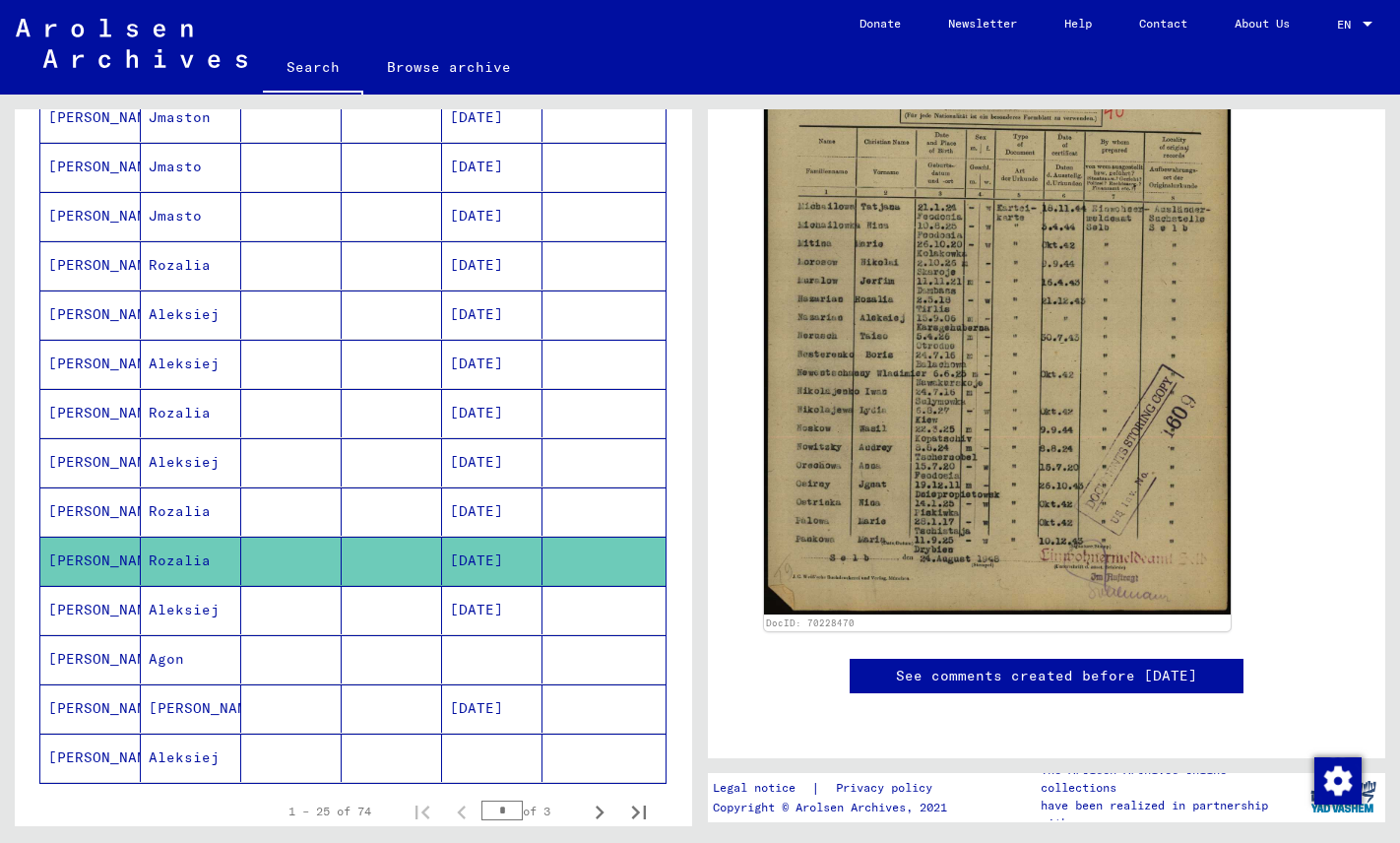 click on "Aleksiej" at bounding box center [191, 511] 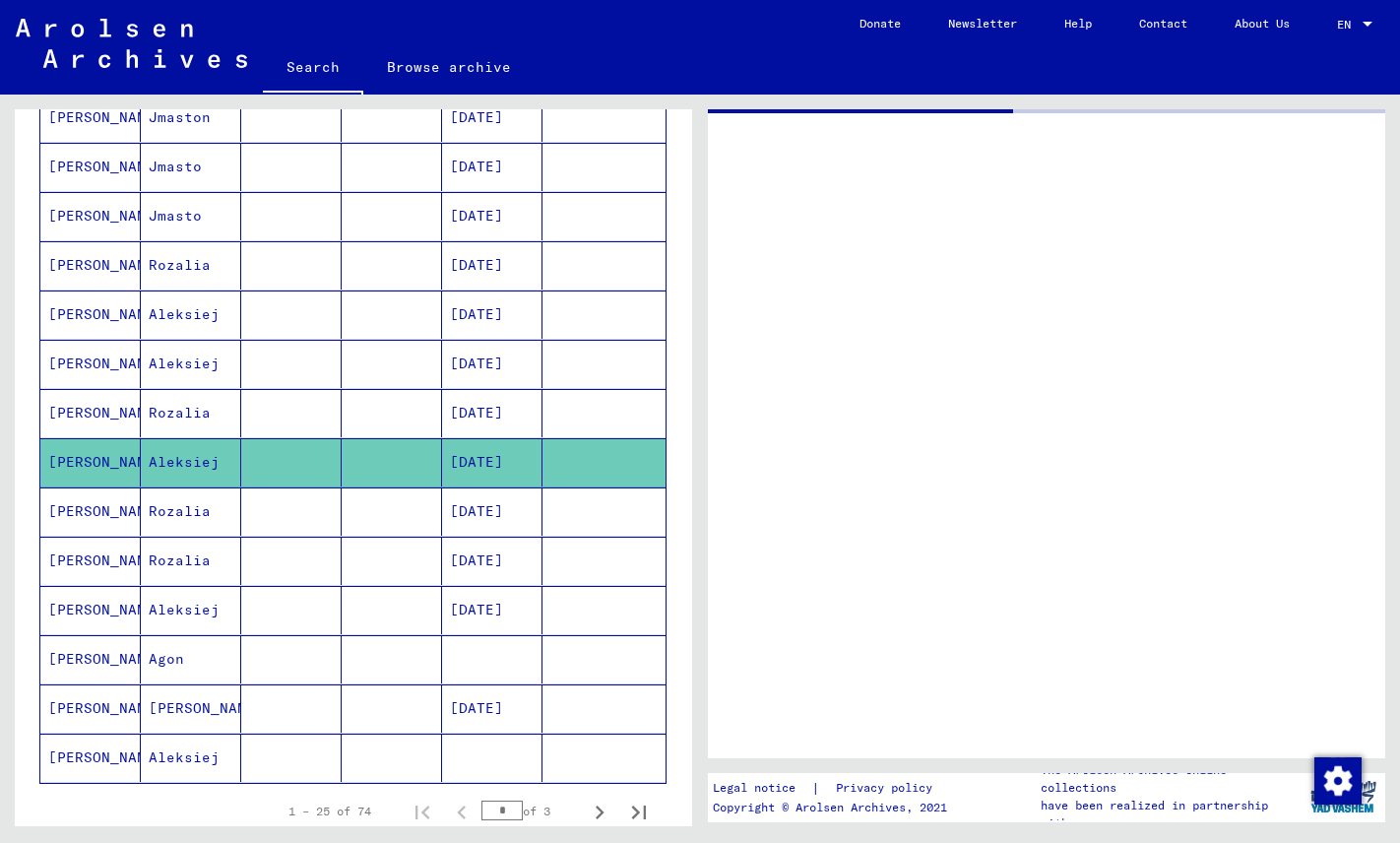 scroll, scrollTop: 0, scrollLeft: 0, axis: both 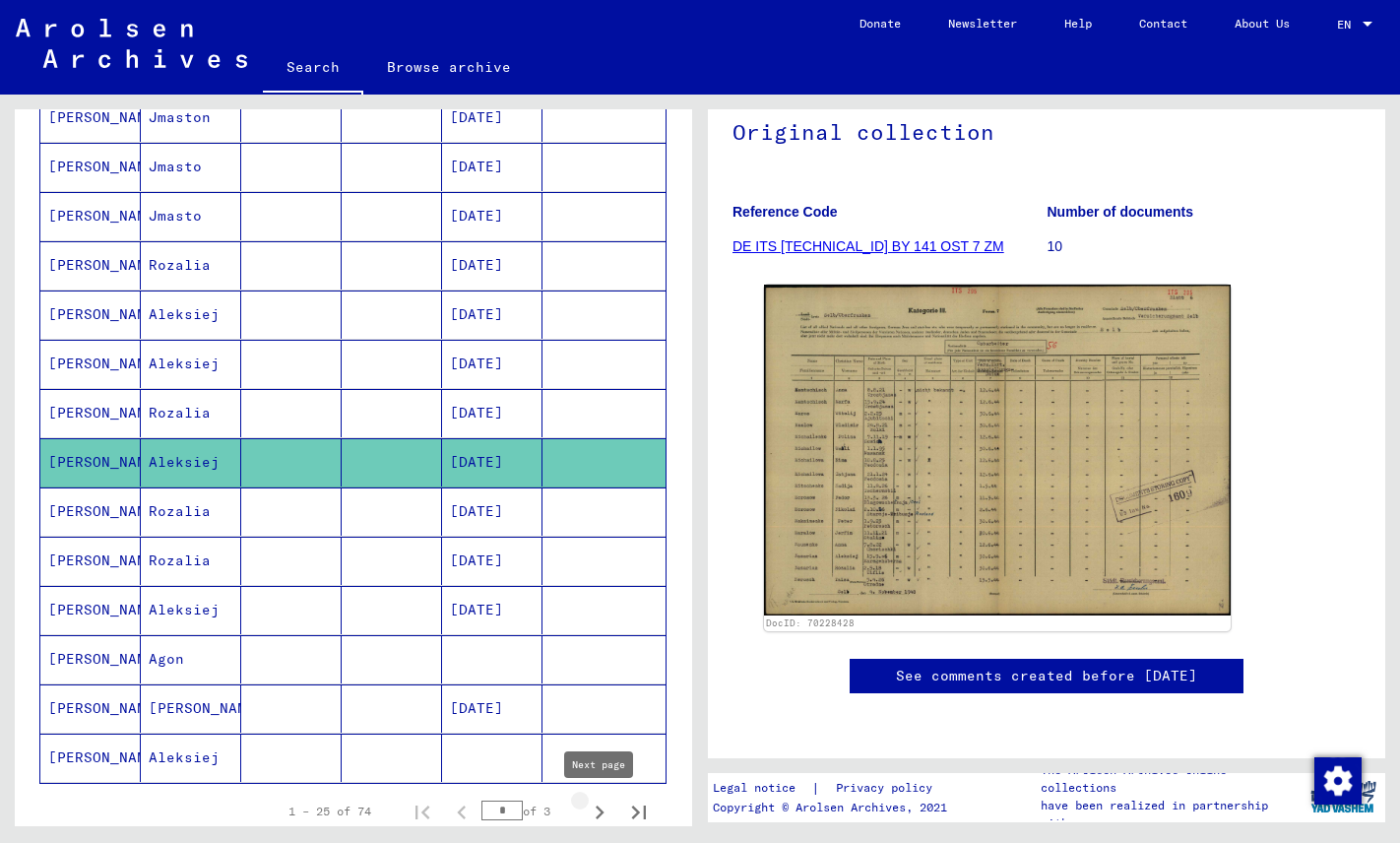 click 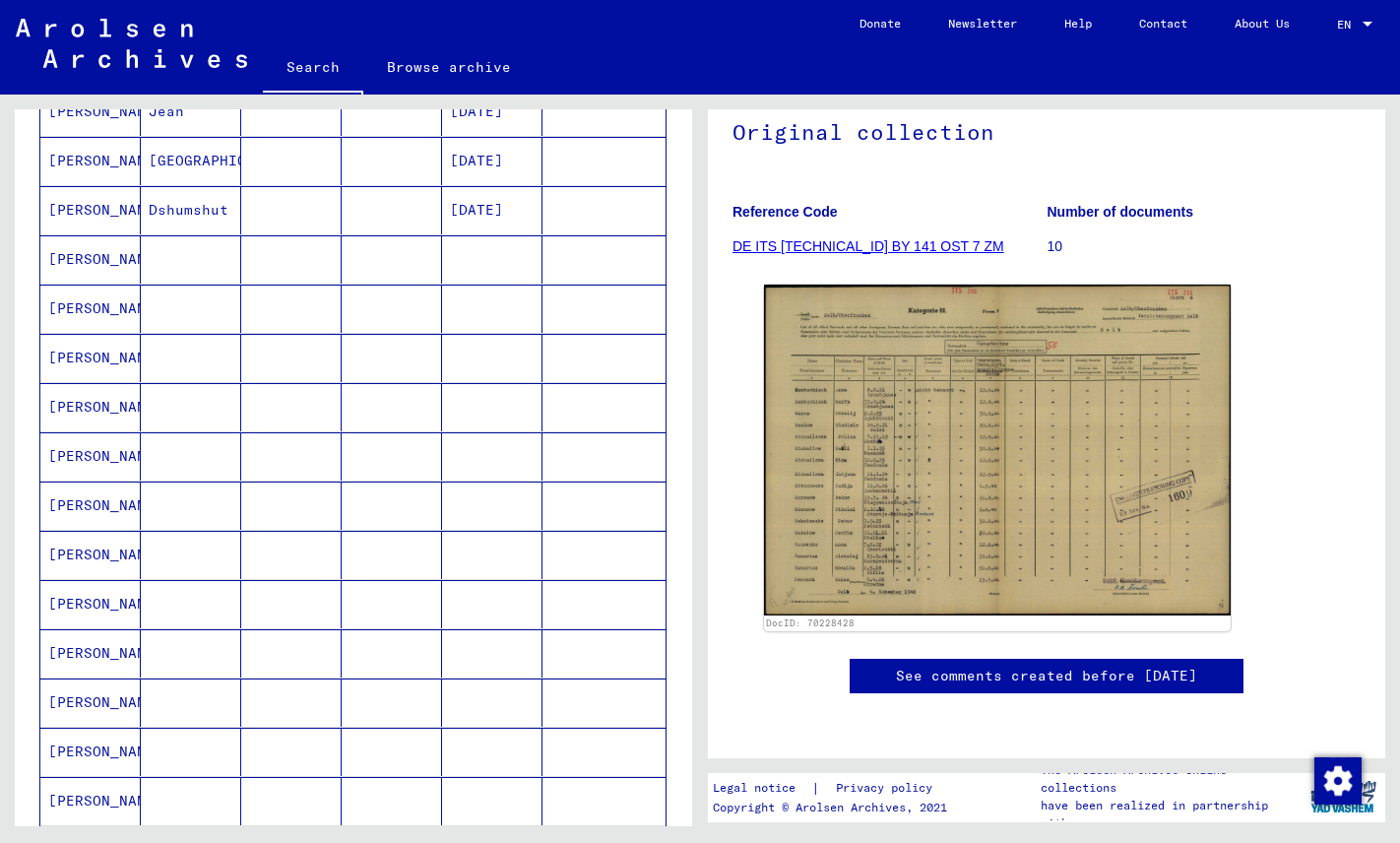 scroll, scrollTop: 504, scrollLeft: 0, axis: vertical 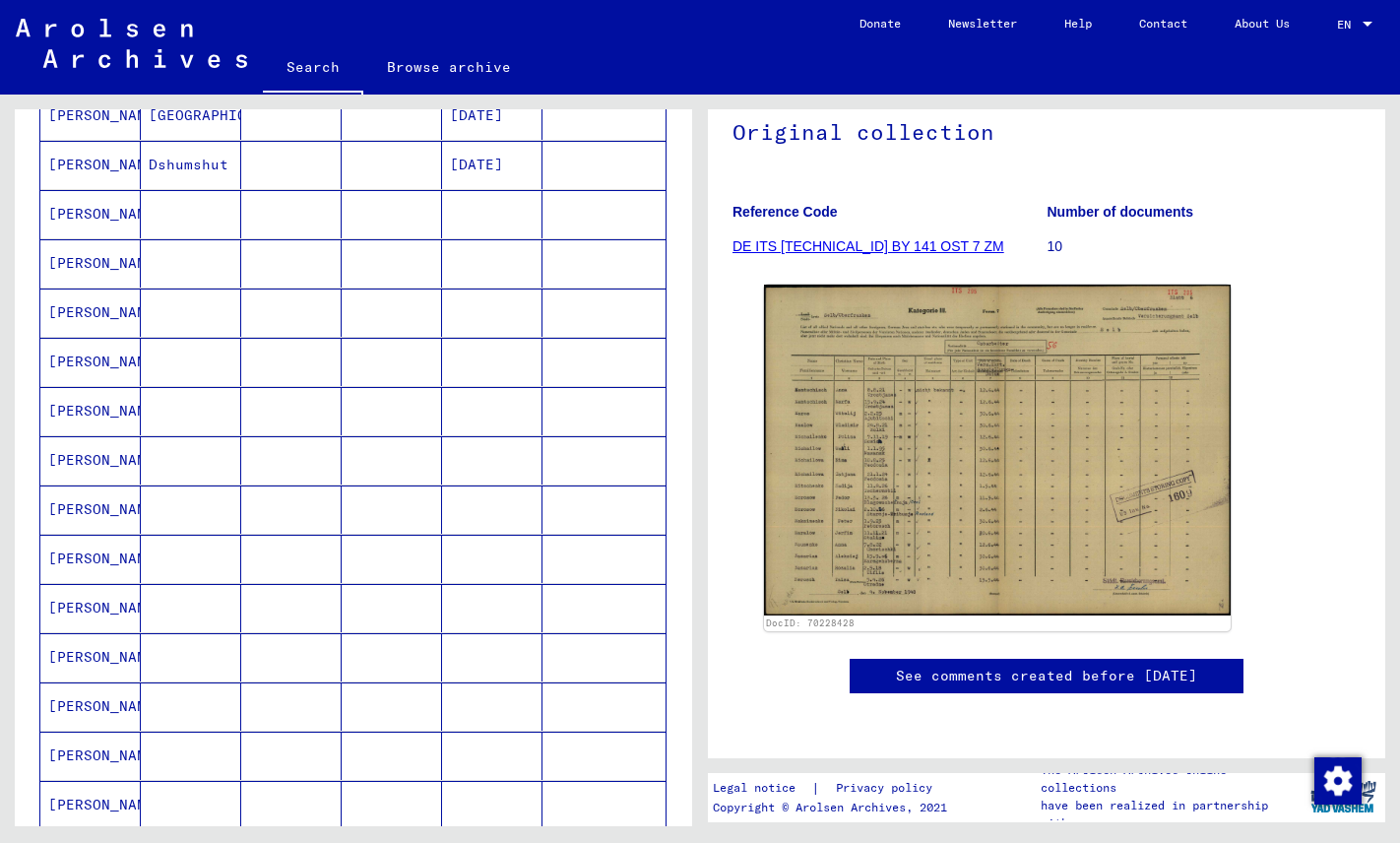 click on "[PERSON_NAME]" at bounding box center (91, 411) 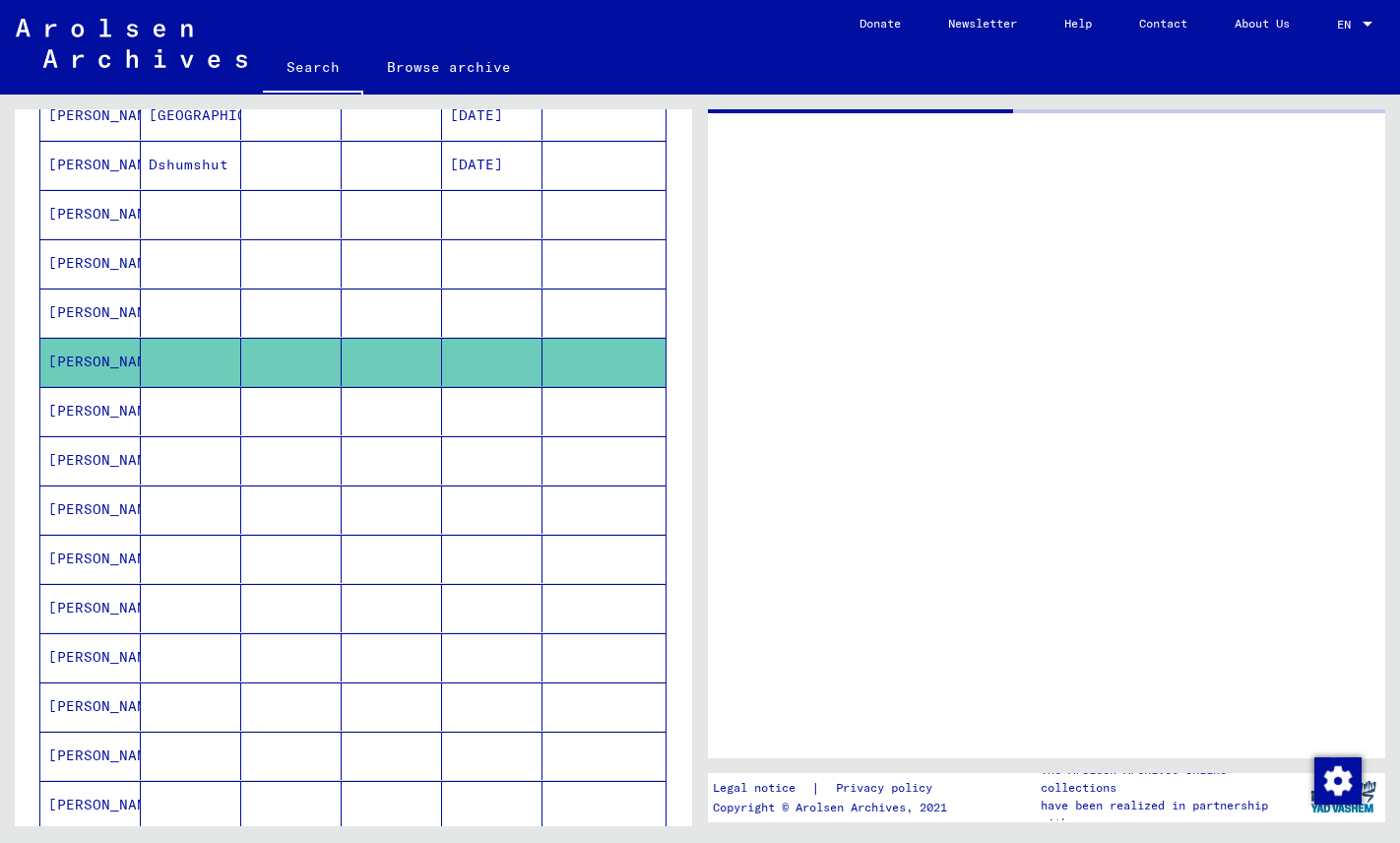 scroll, scrollTop: 0, scrollLeft: 0, axis: both 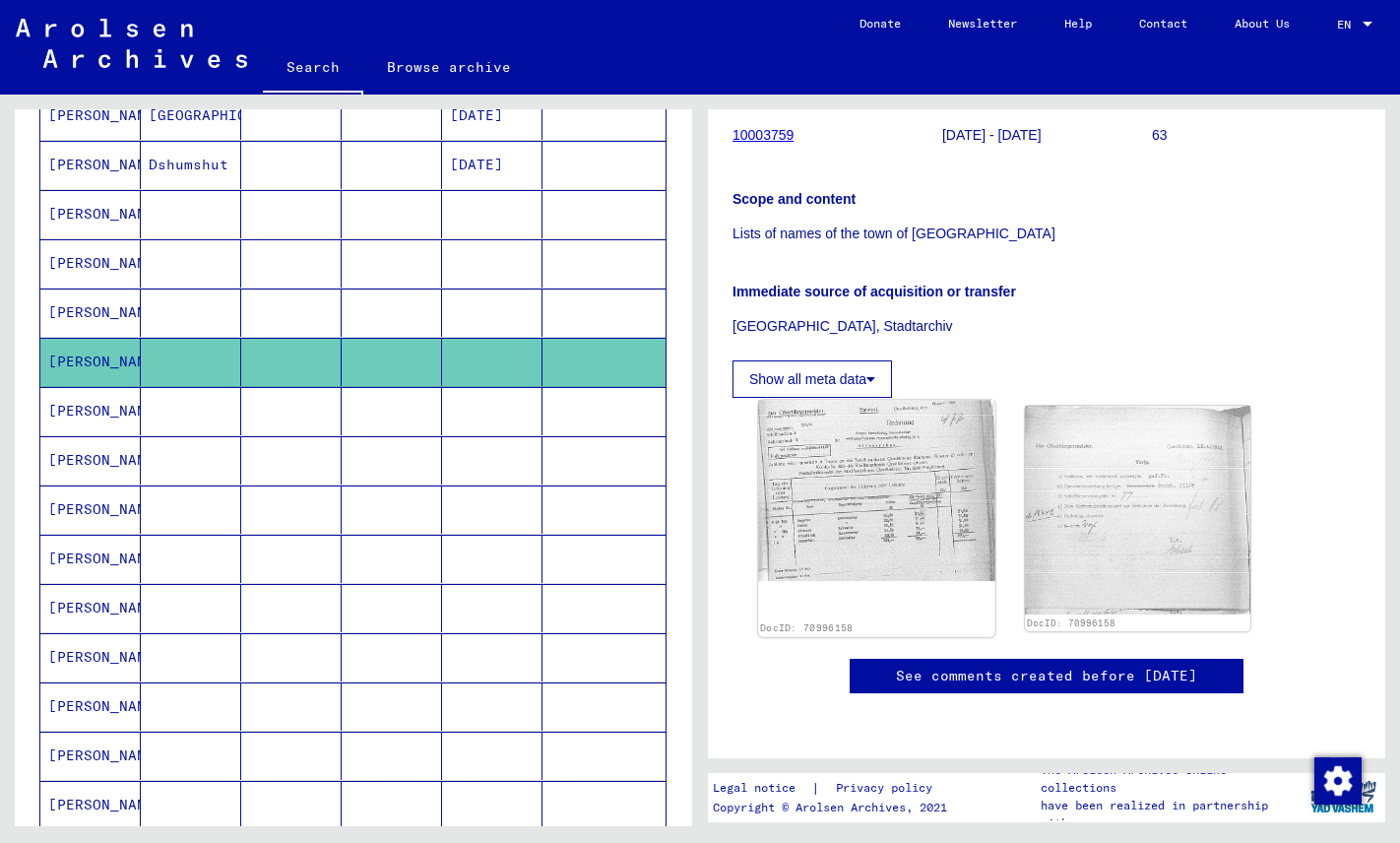click 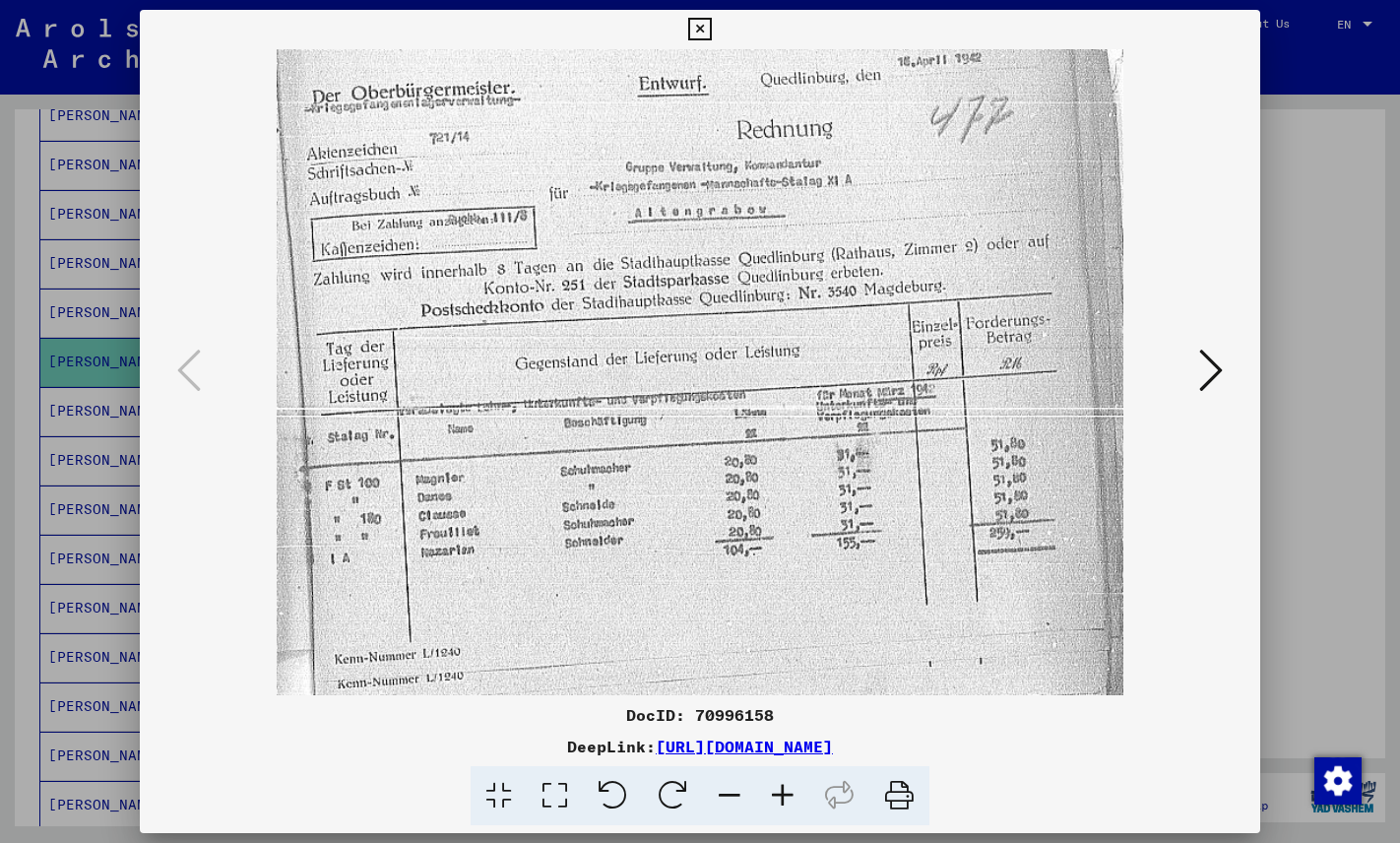 type 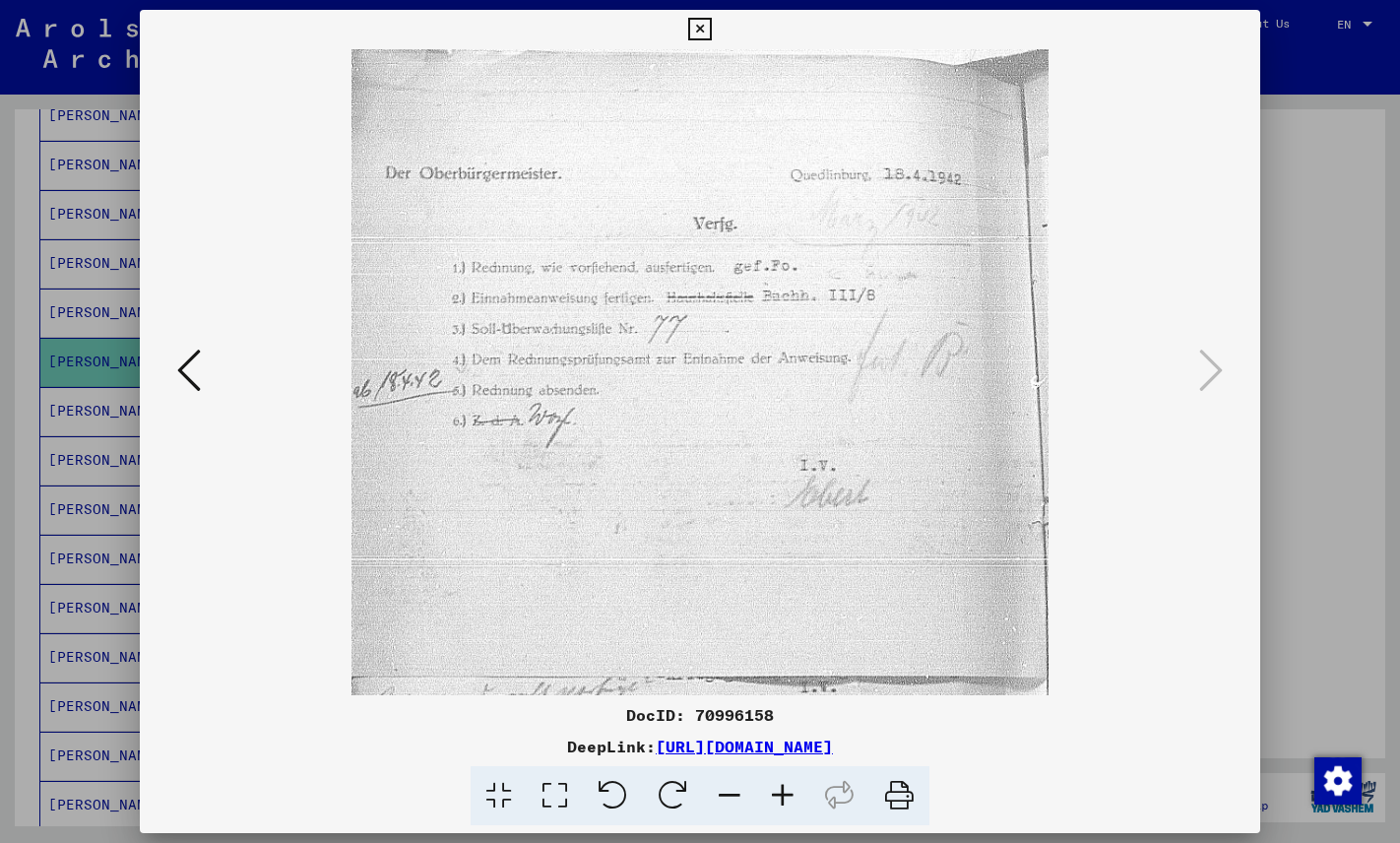 click at bounding box center (700, 422) 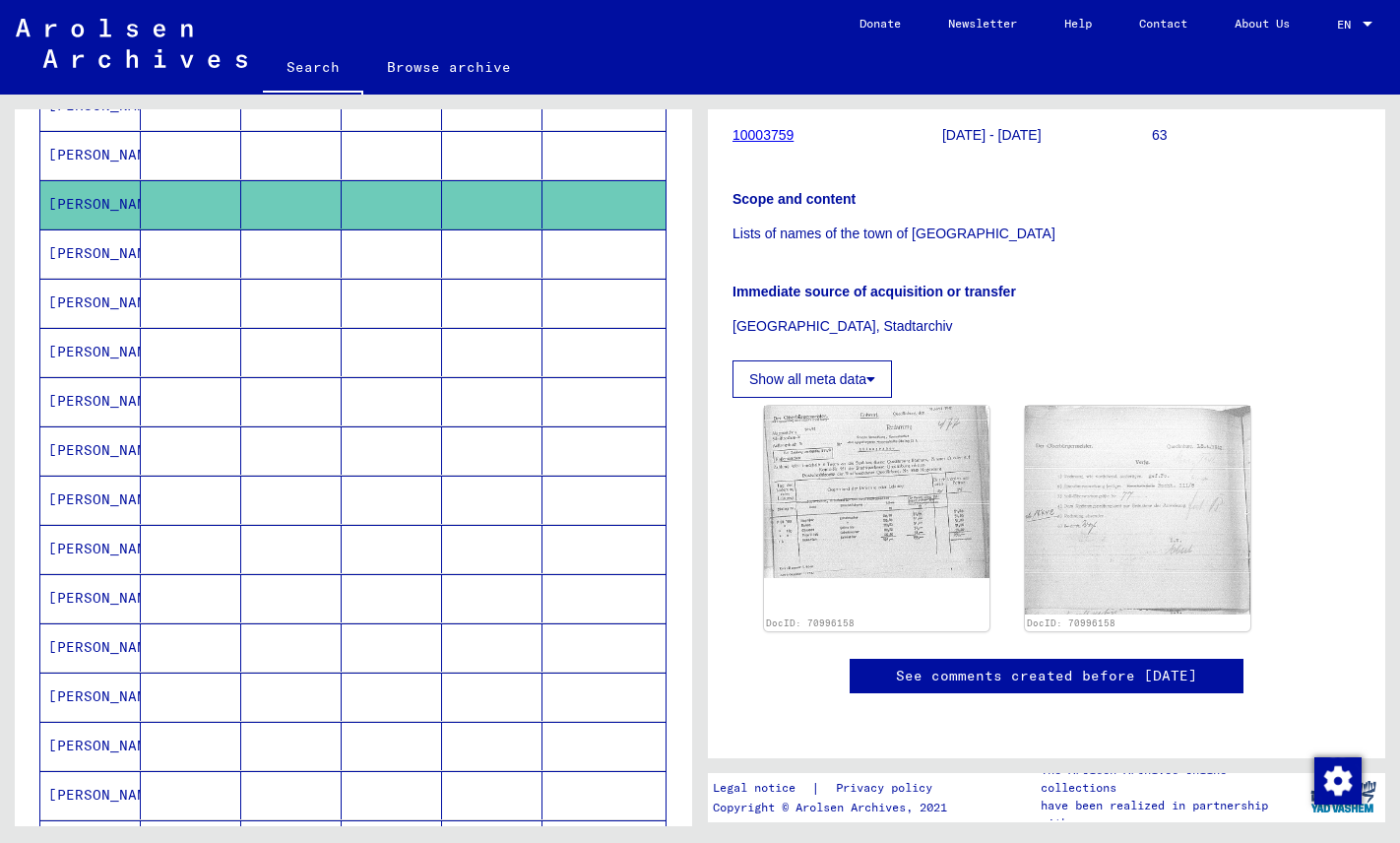 scroll, scrollTop: 665, scrollLeft: 0, axis: vertical 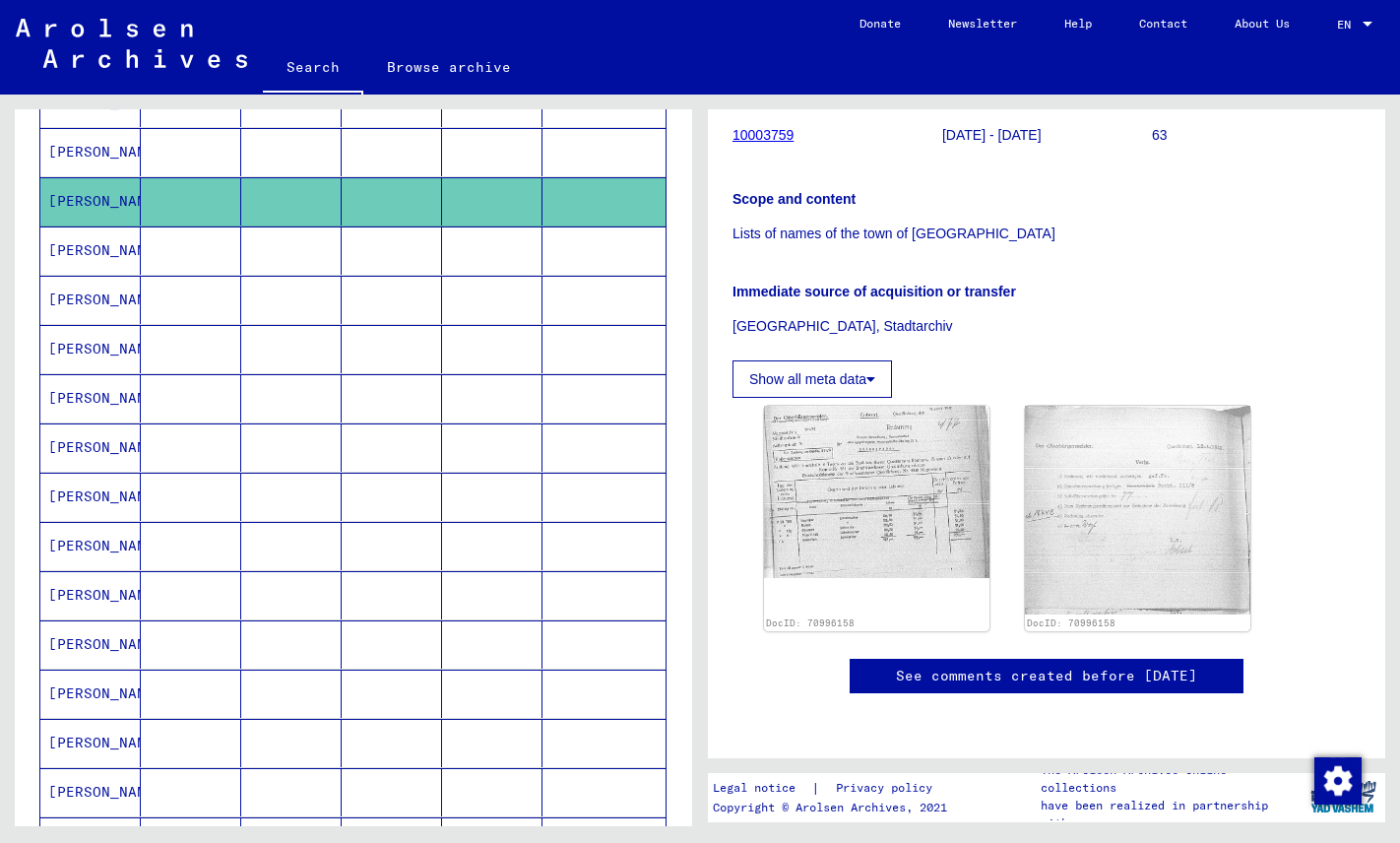 click on "[PERSON_NAME]" at bounding box center [91, 299] 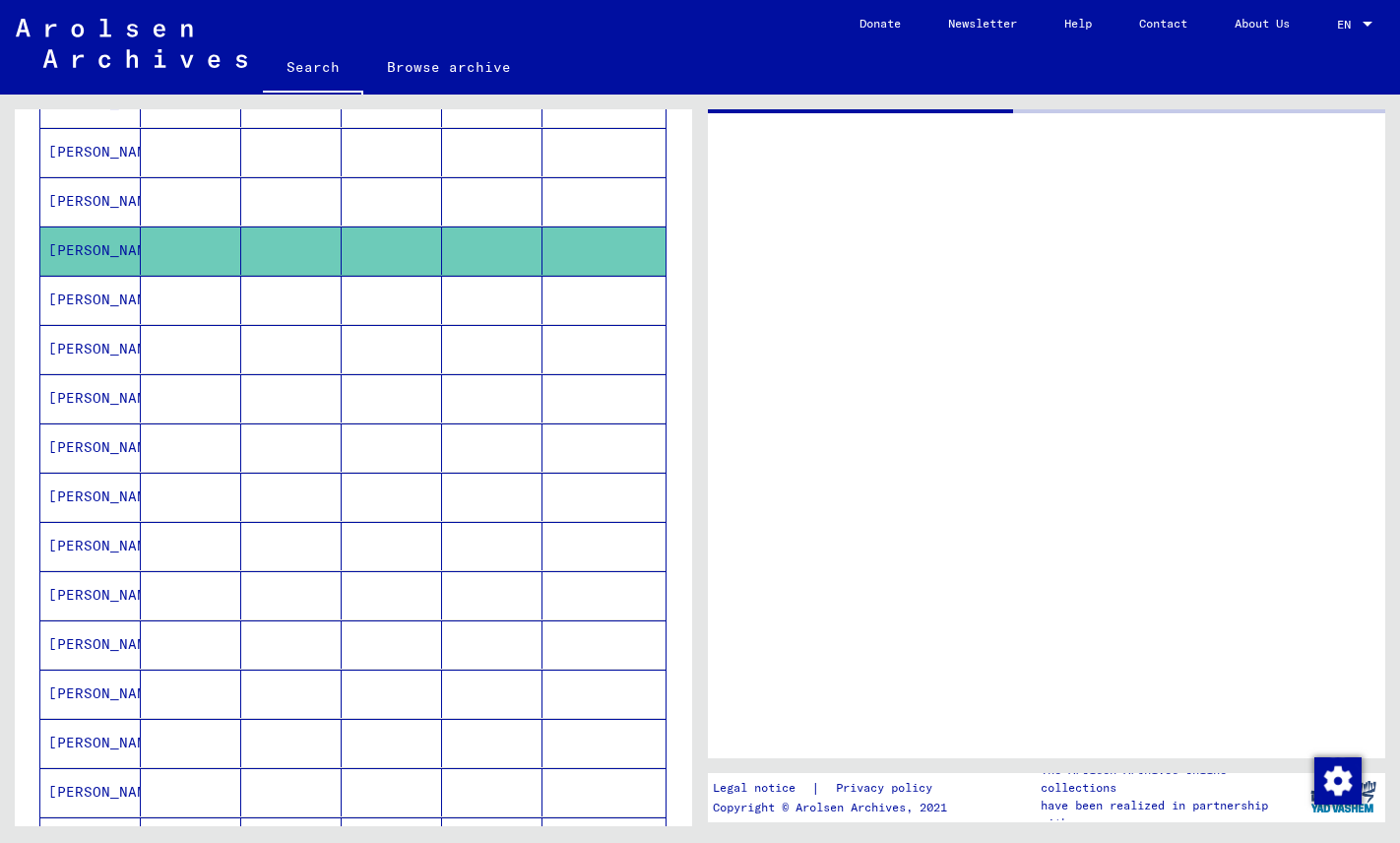 scroll, scrollTop: 0, scrollLeft: 0, axis: both 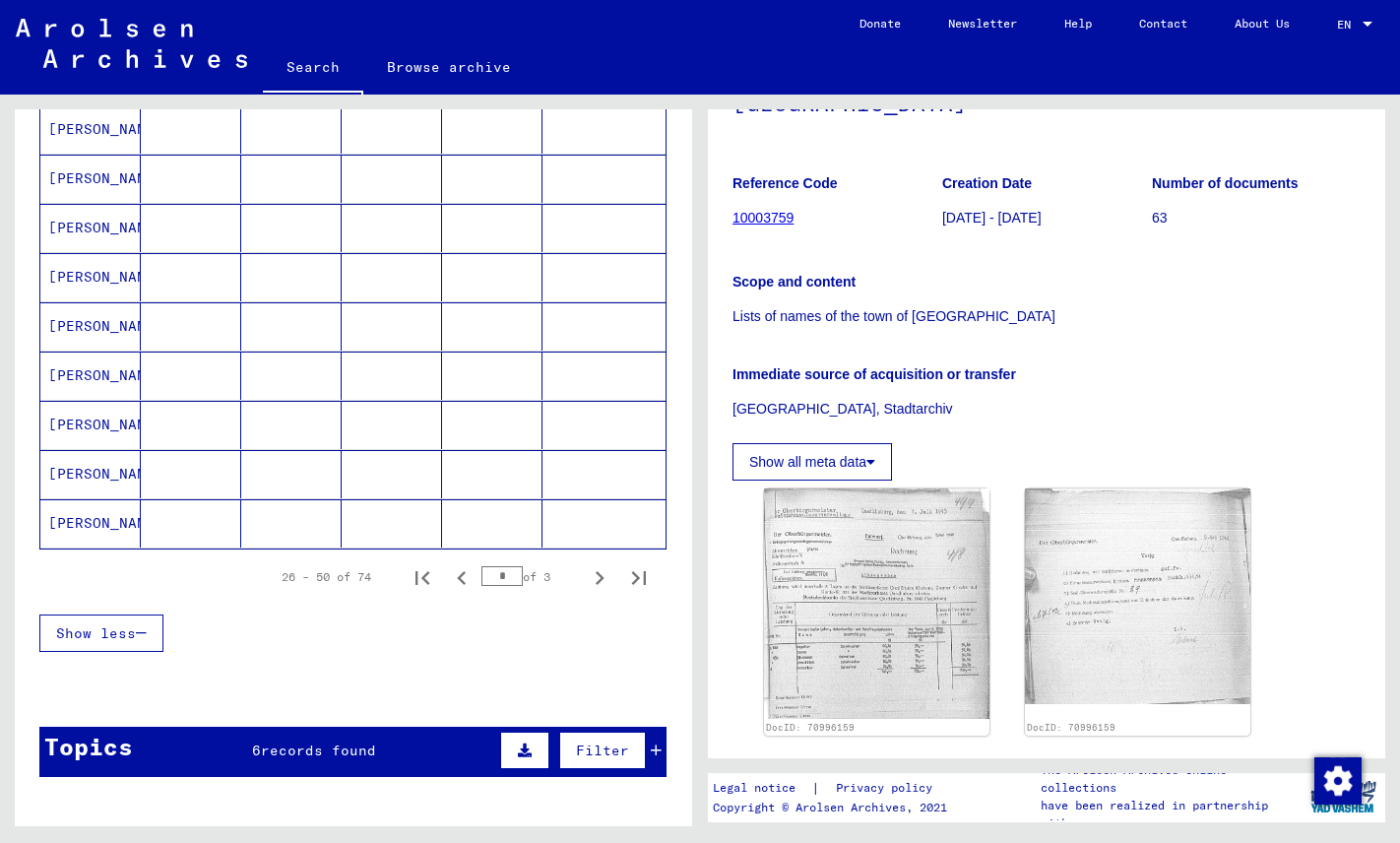 click on "[PERSON_NAME]" at bounding box center (91, 474) 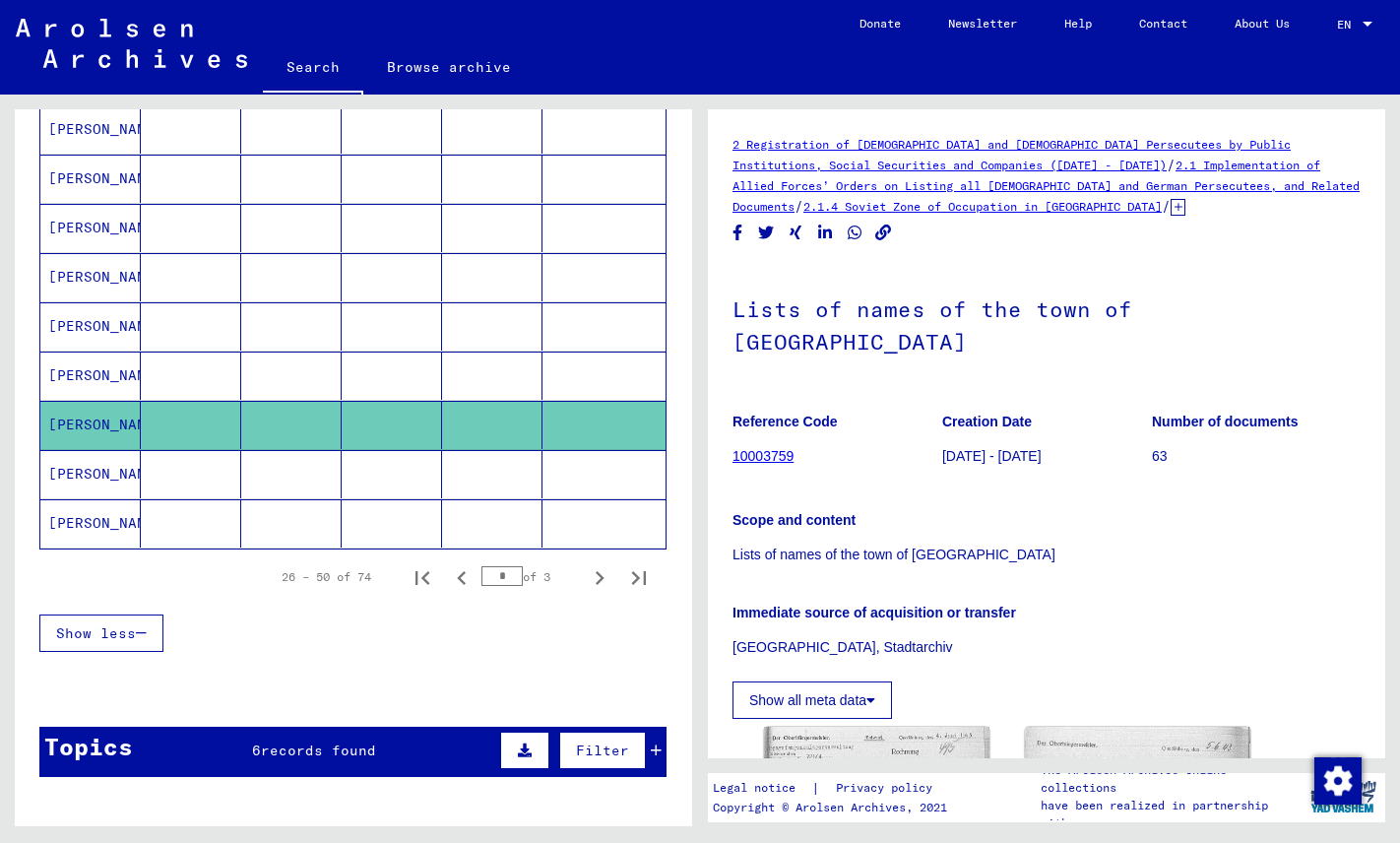 scroll, scrollTop: 0, scrollLeft: 0, axis: both 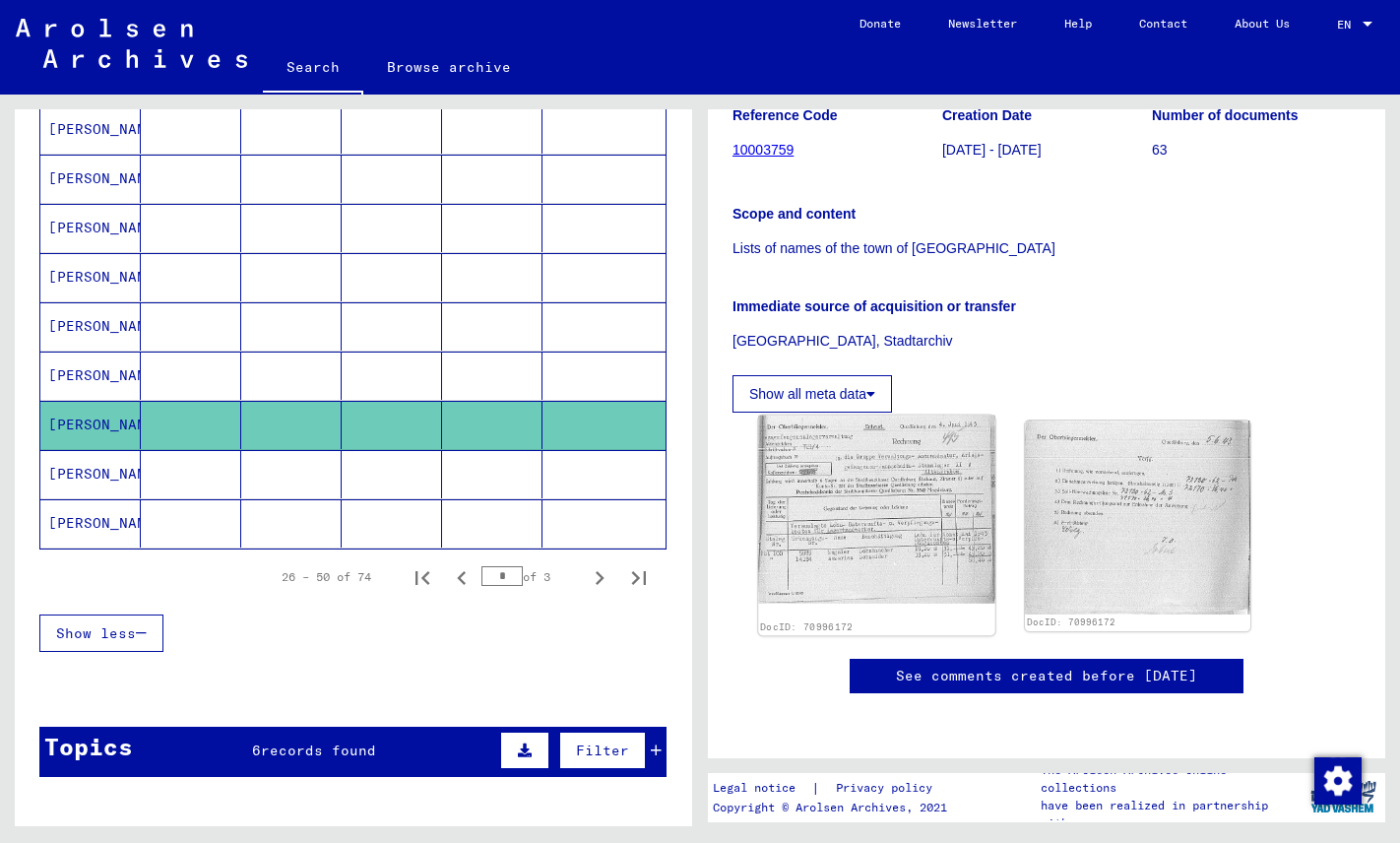 click 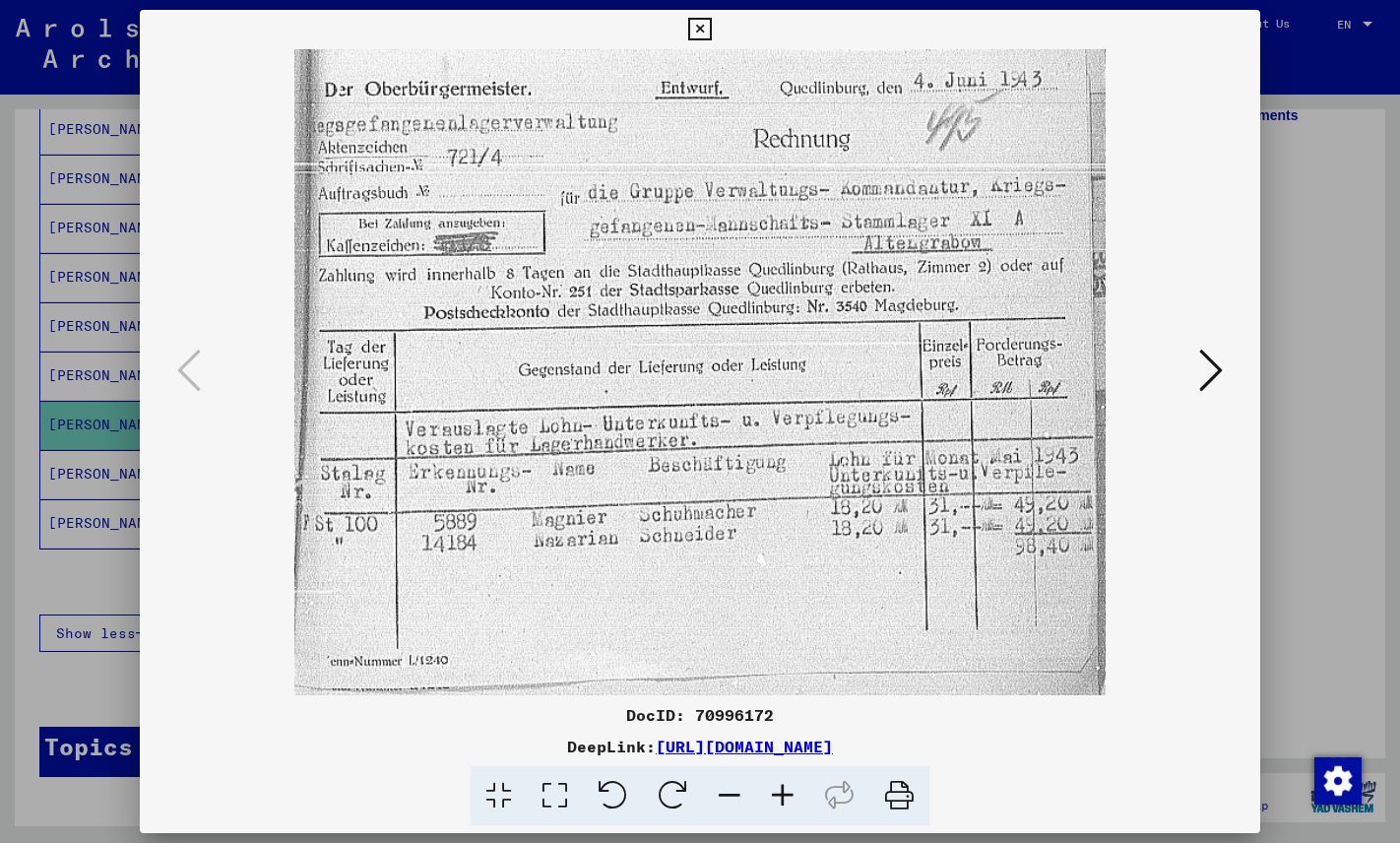 click at bounding box center [1211, 371] 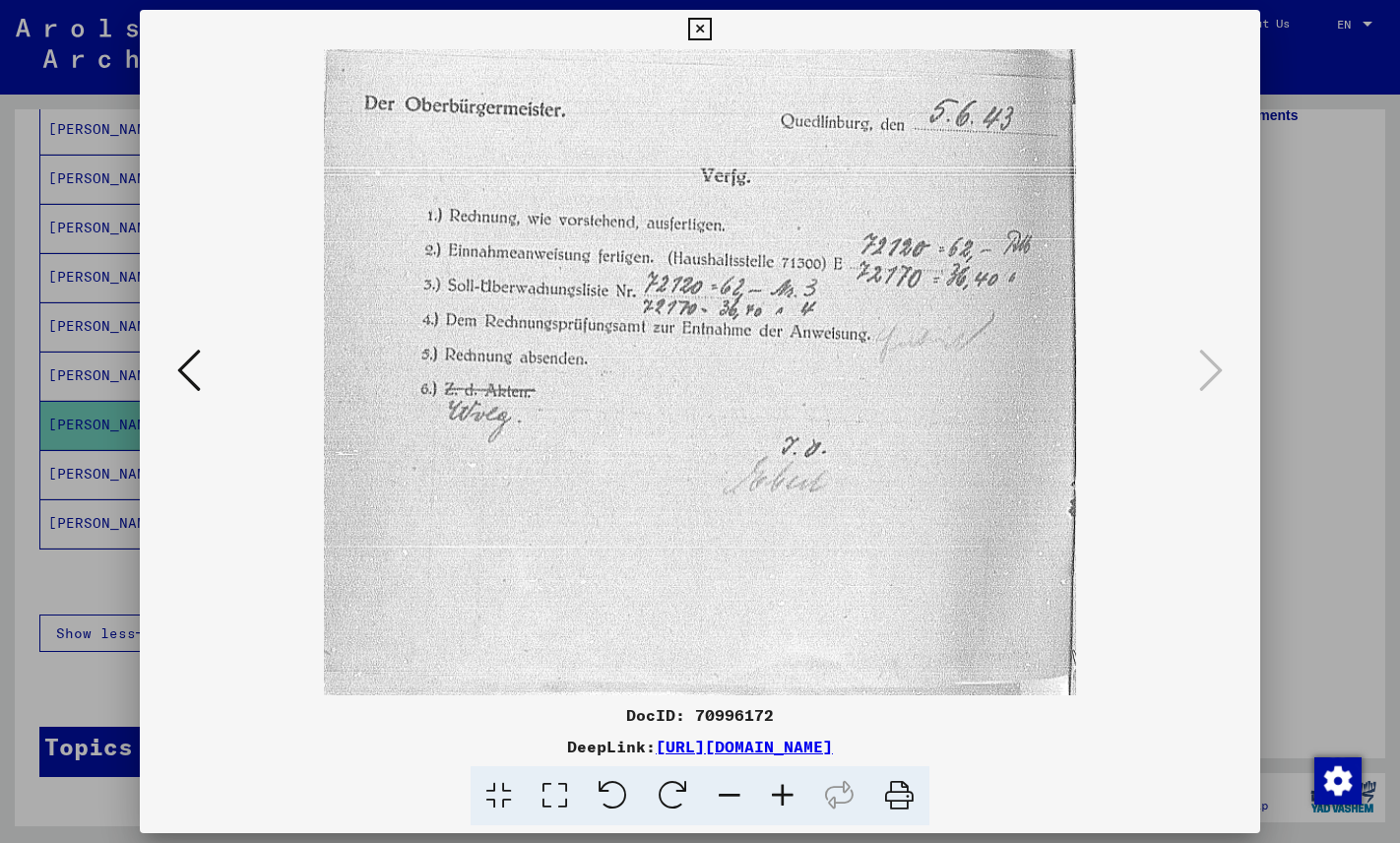 click at bounding box center (699, 30) 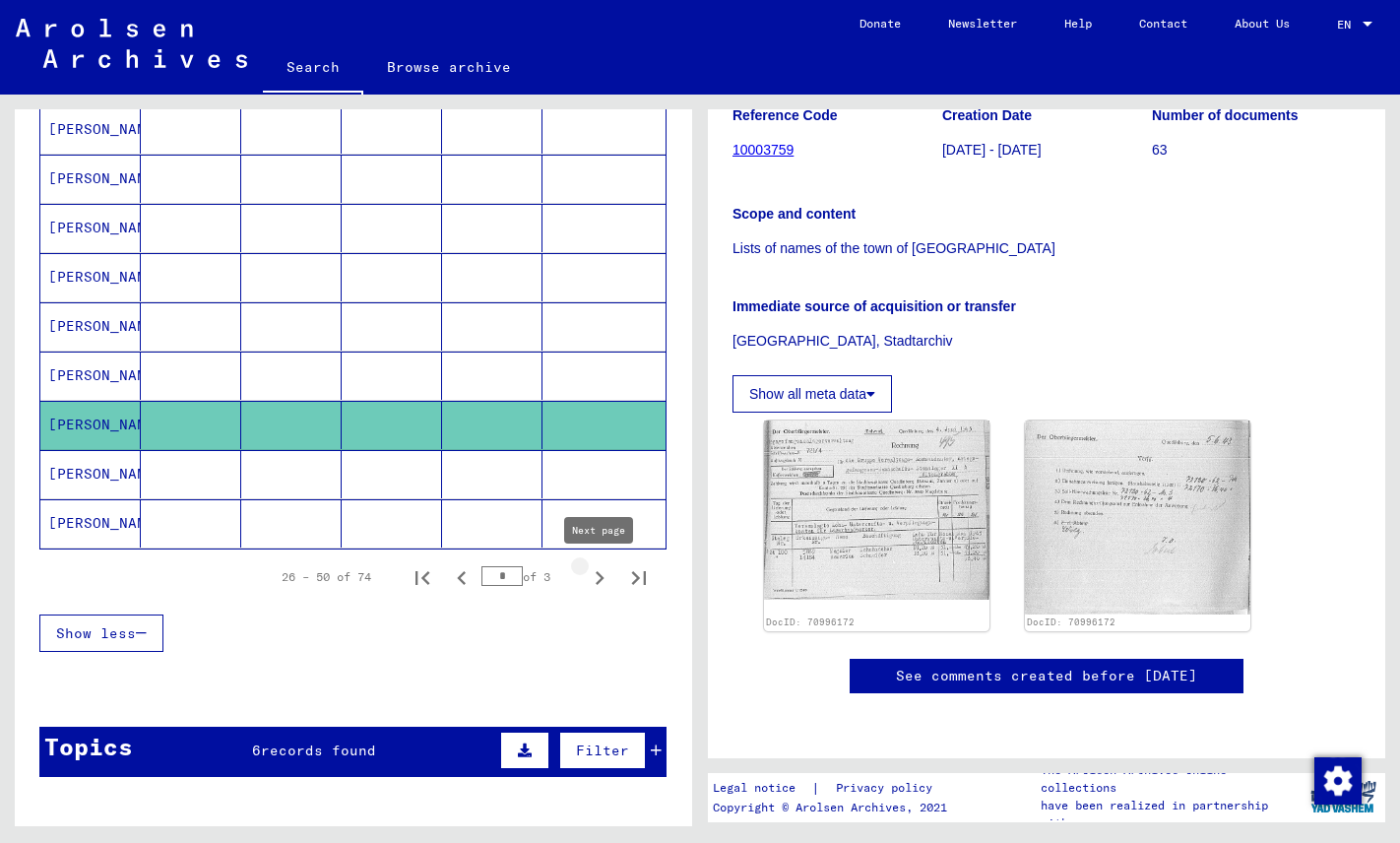 click 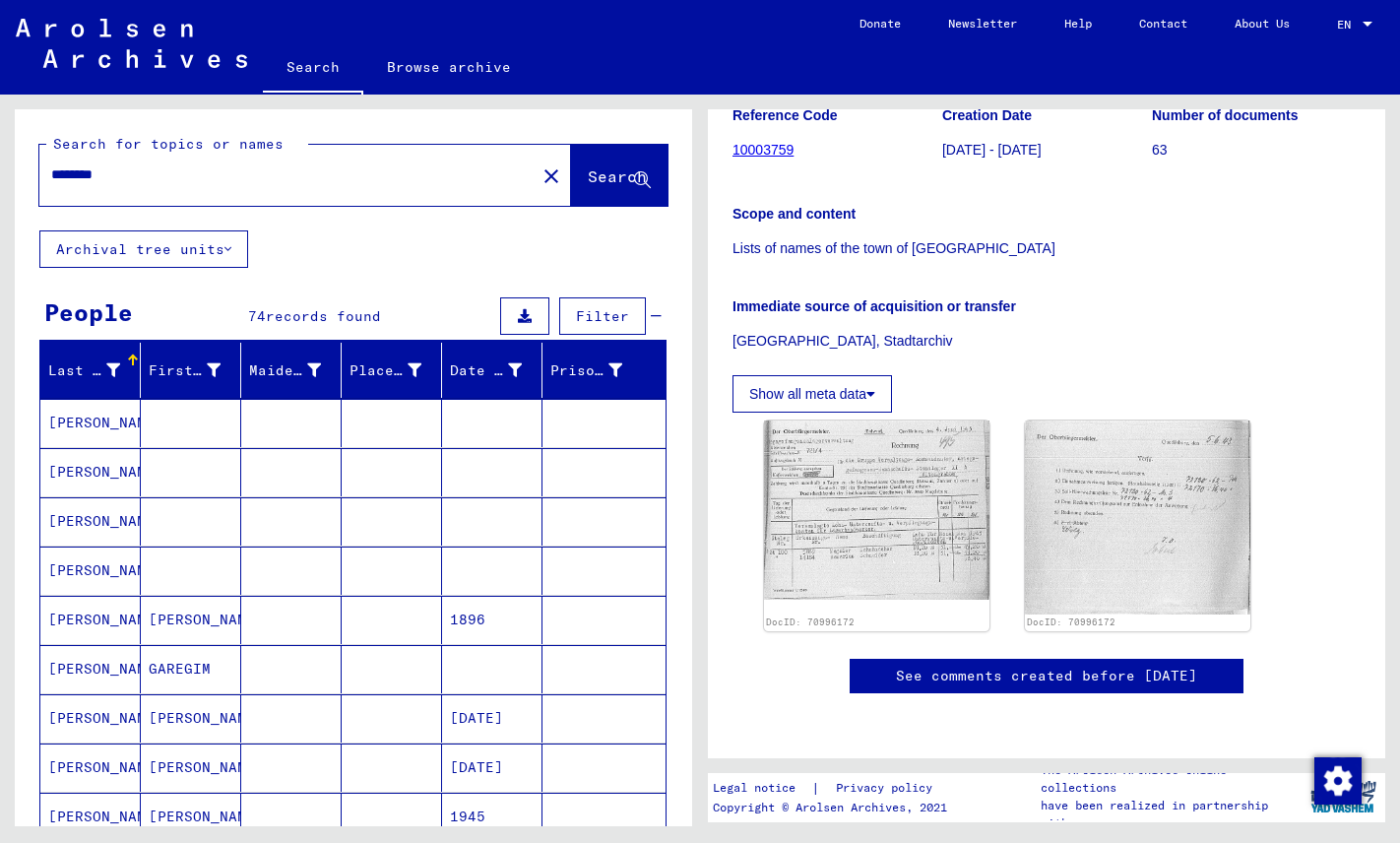 scroll, scrollTop: 0, scrollLeft: 0, axis: both 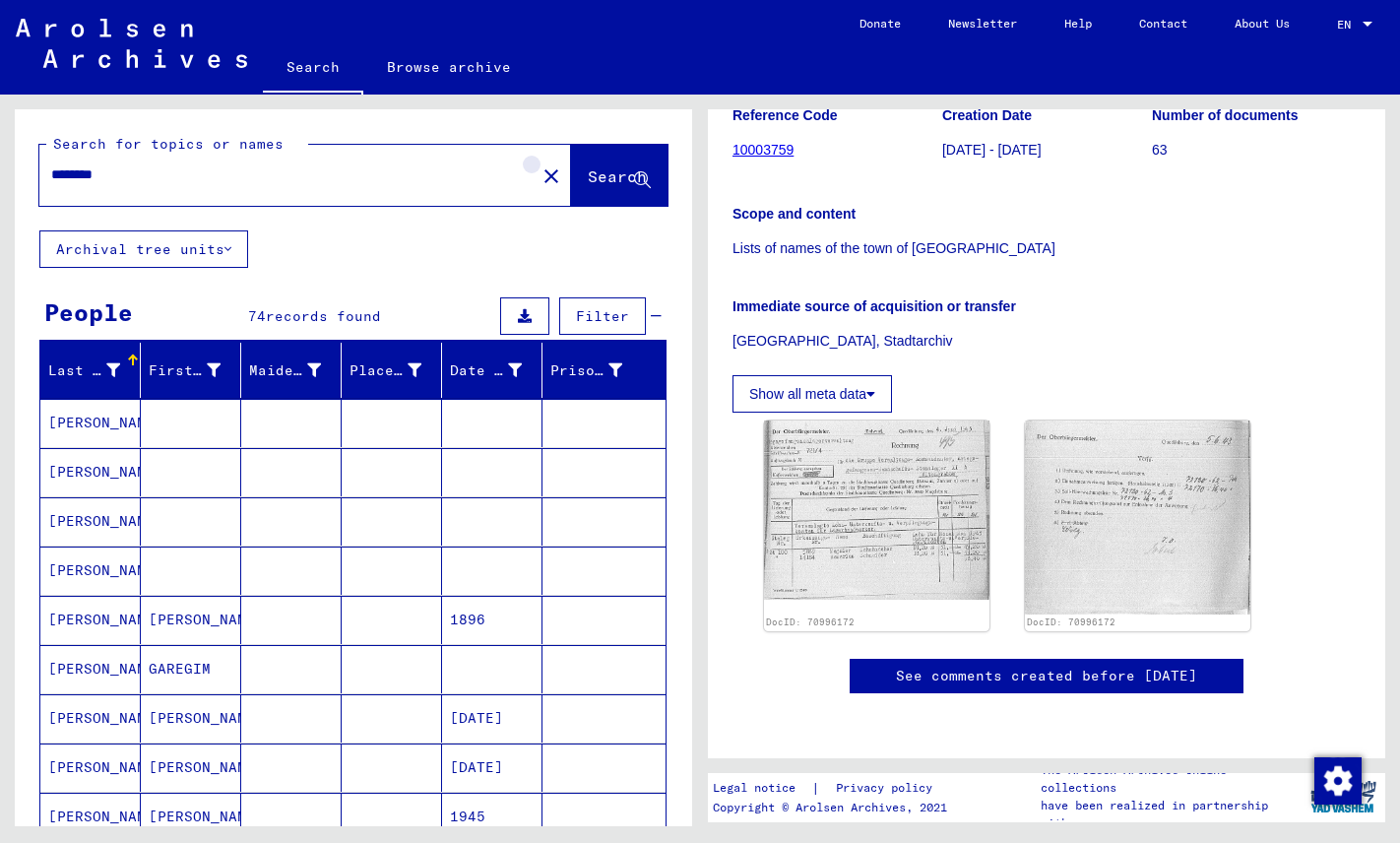 click on "close" 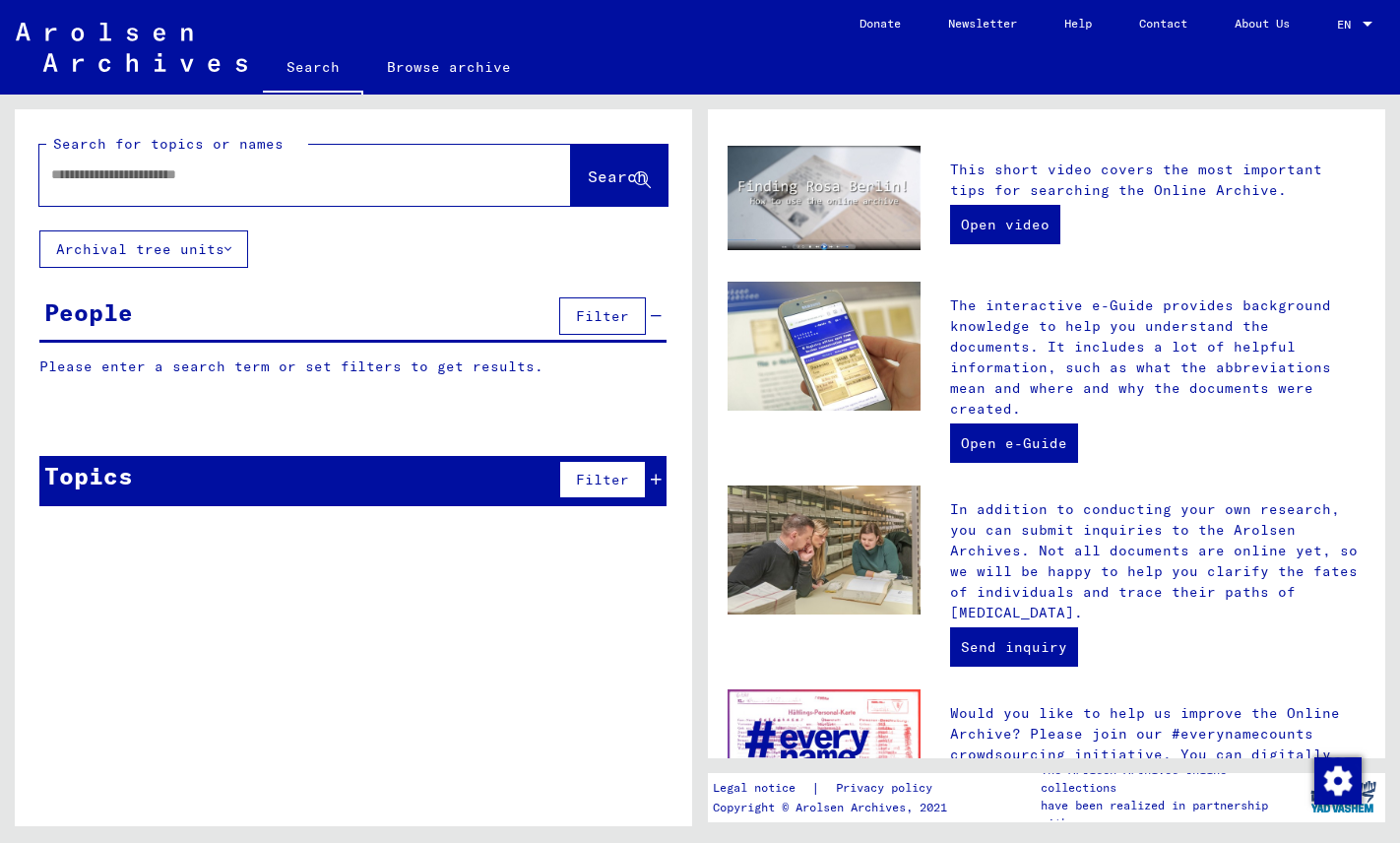 click at bounding box center [282, 174] 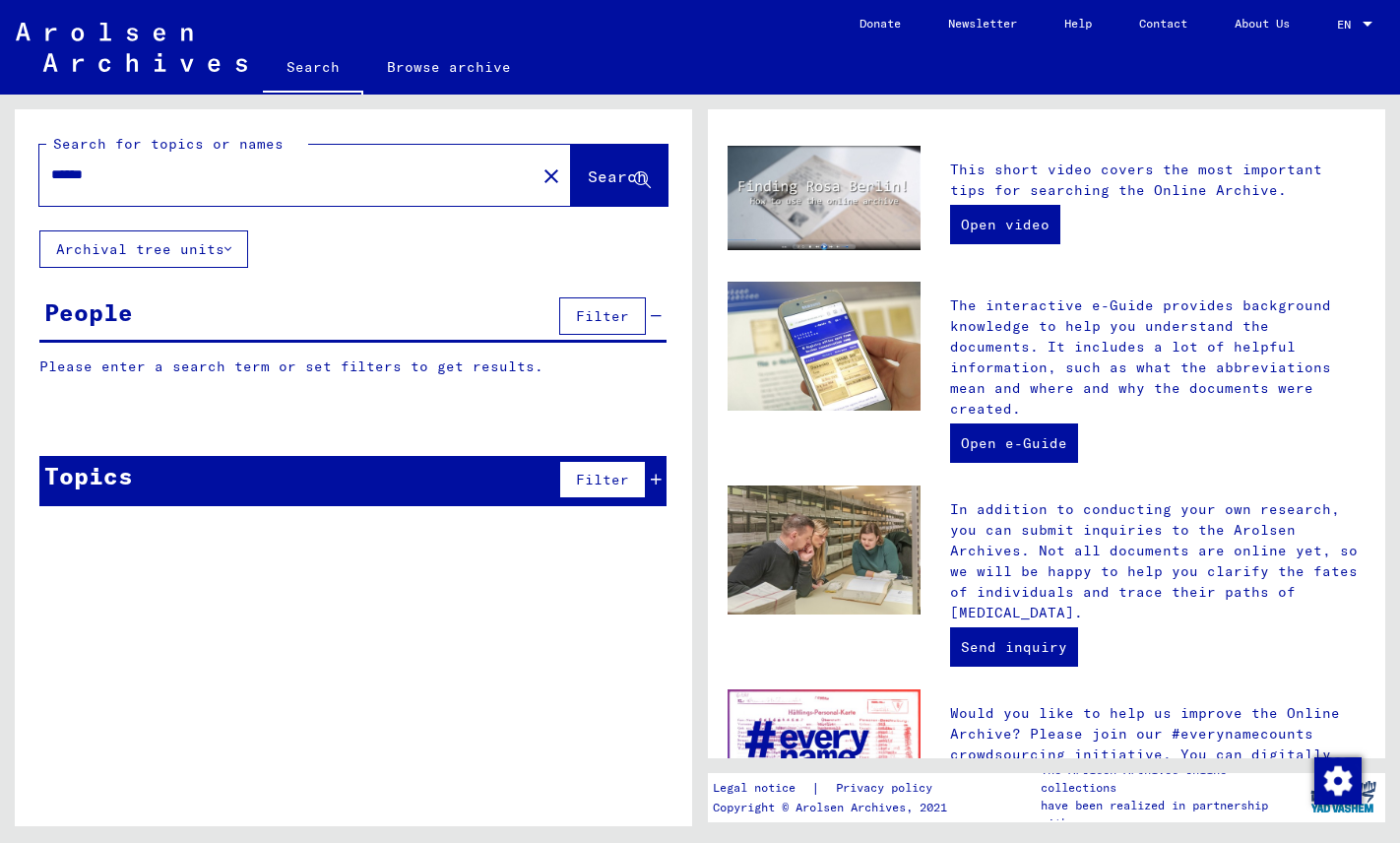 type on "******" 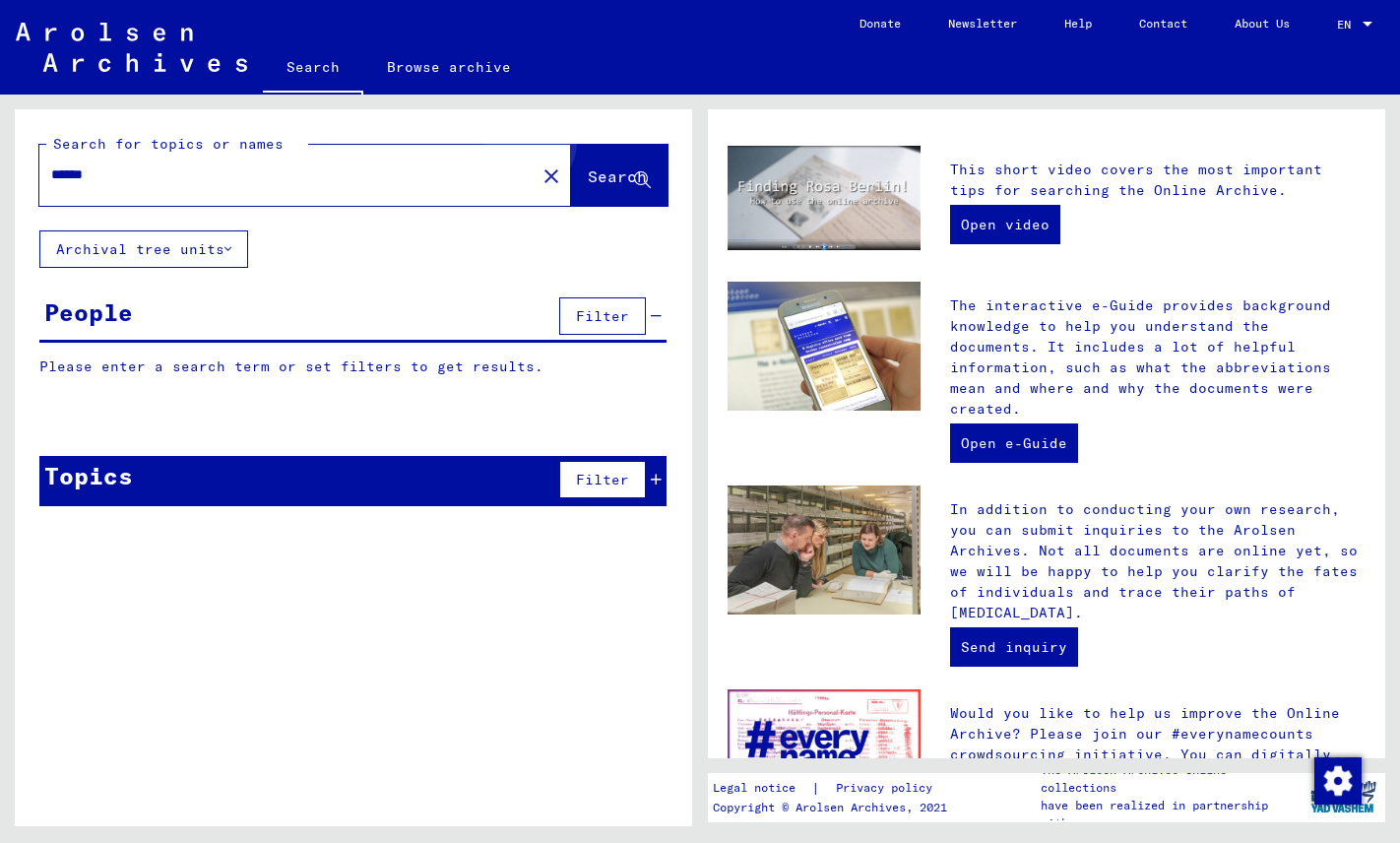 click on "Search" 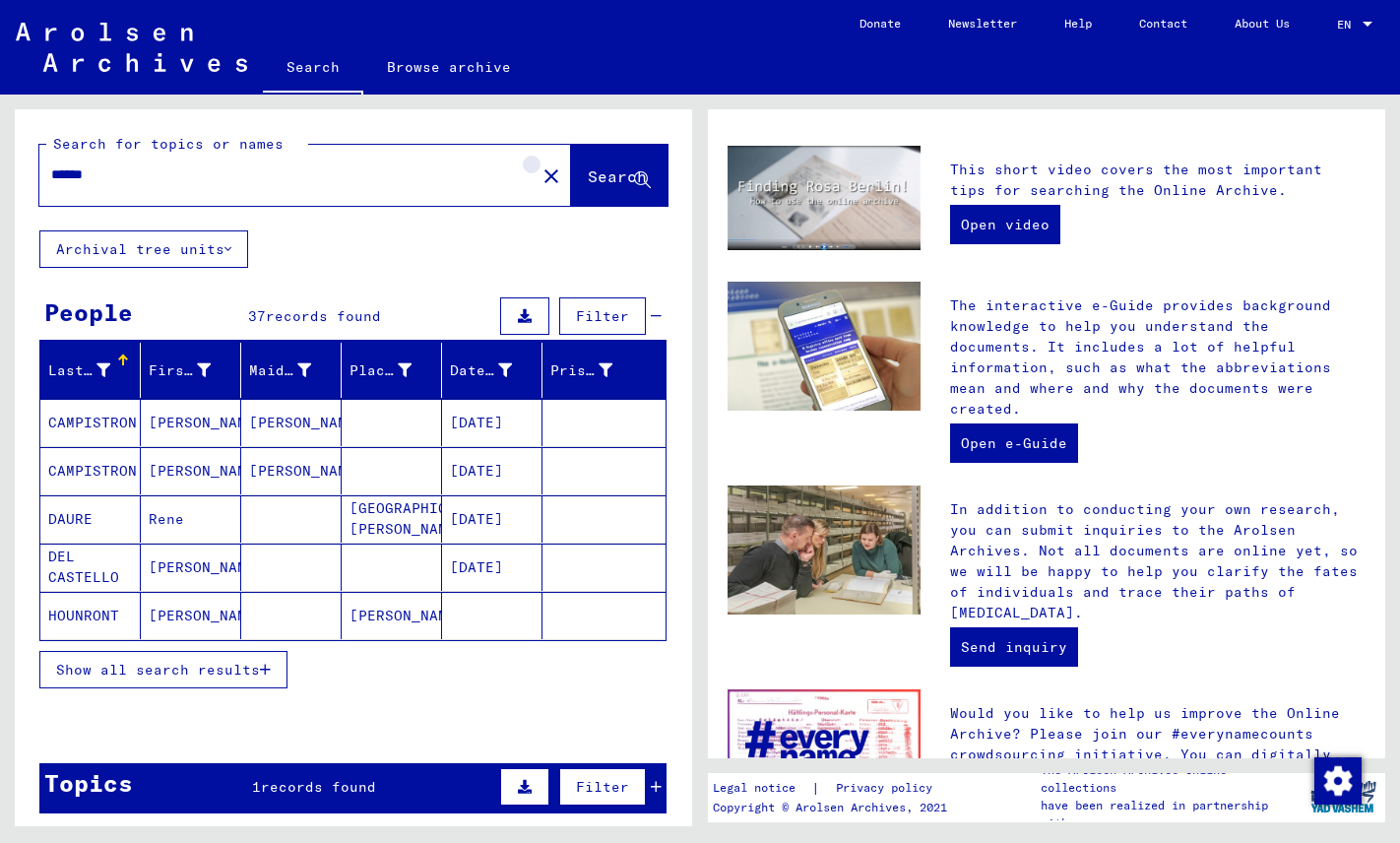 click on "close" 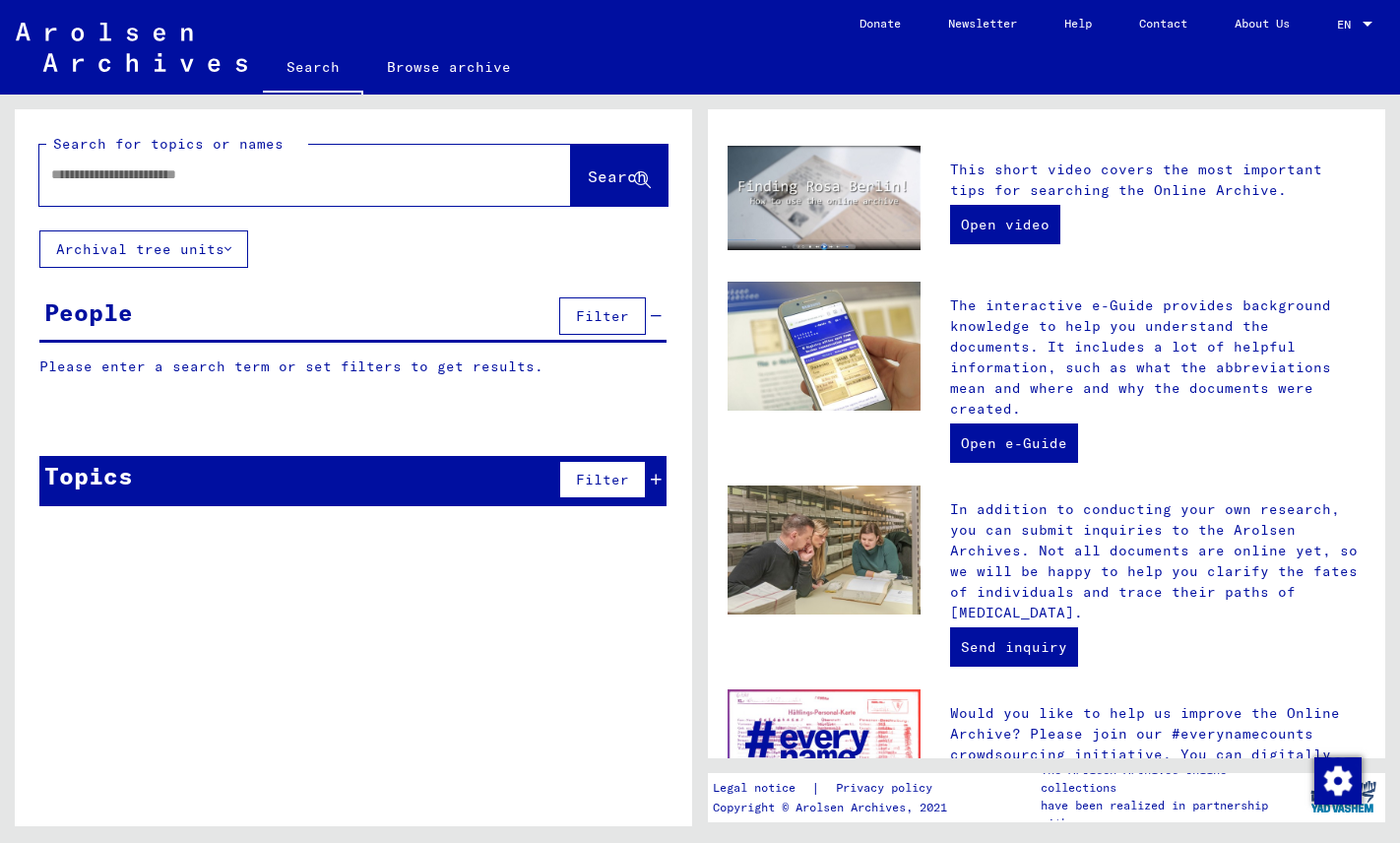 click at bounding box center (282, 174) 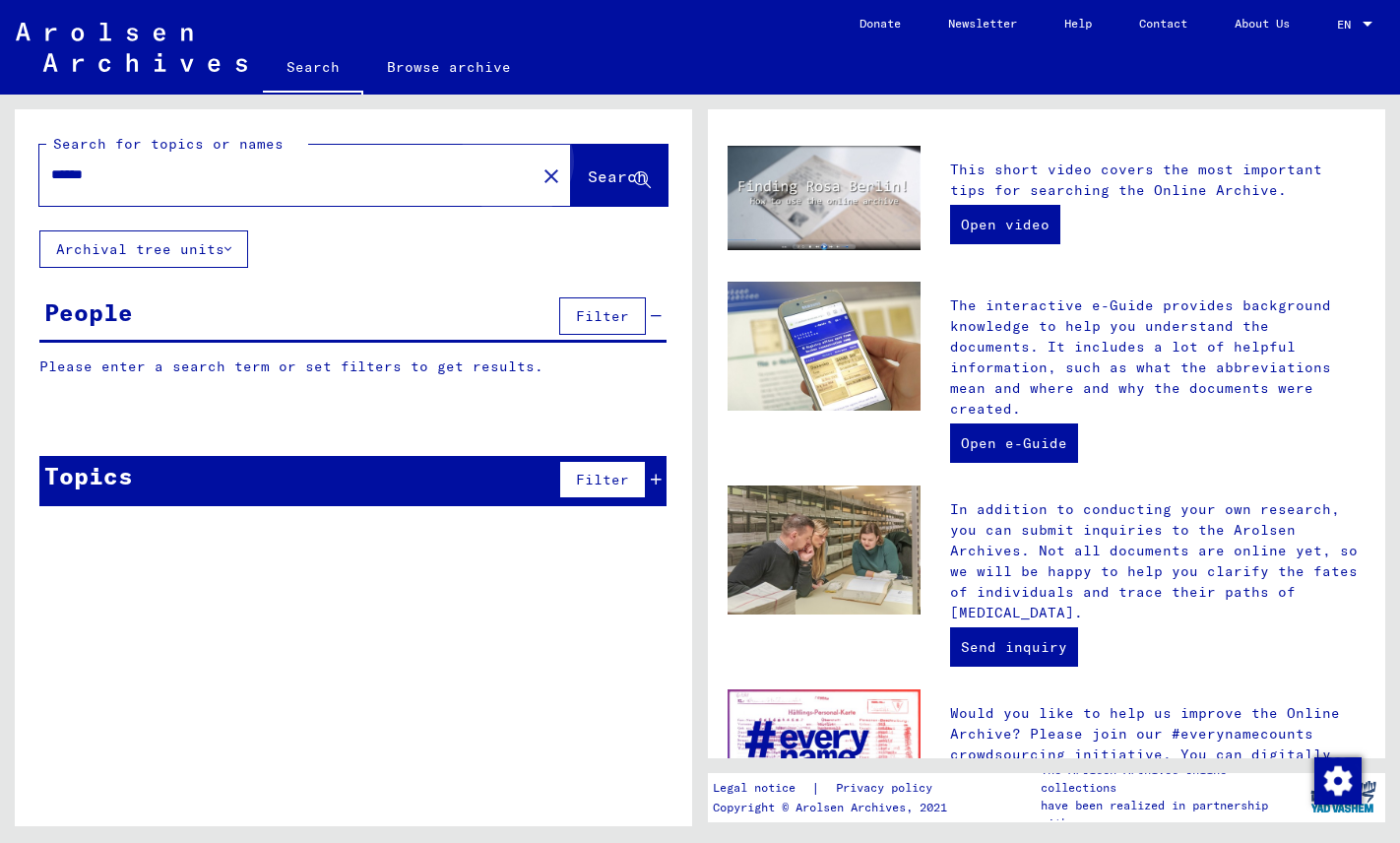 click on "Search" 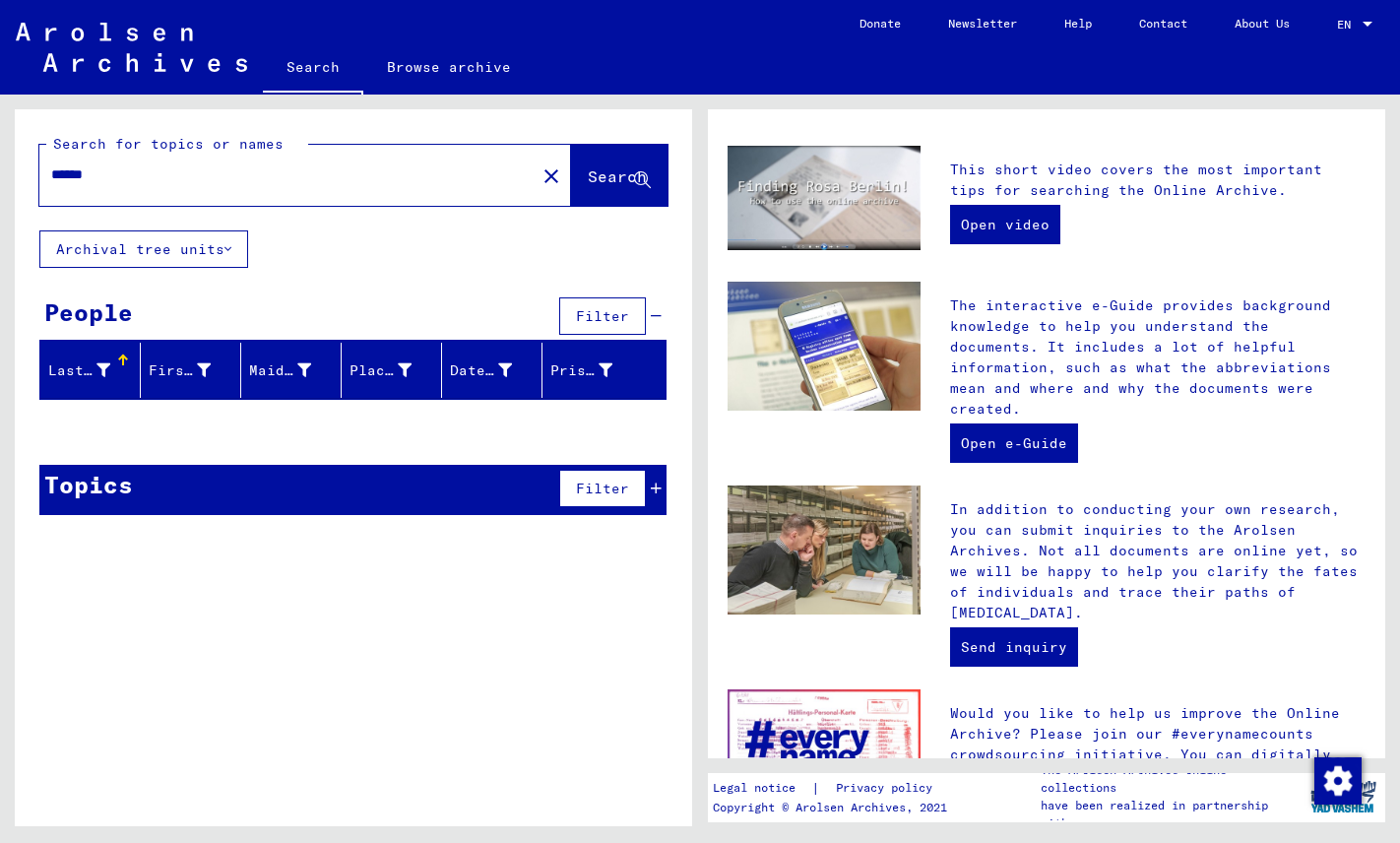 scroll, scrollTop: 0, scrollLeft: 0, axis: both 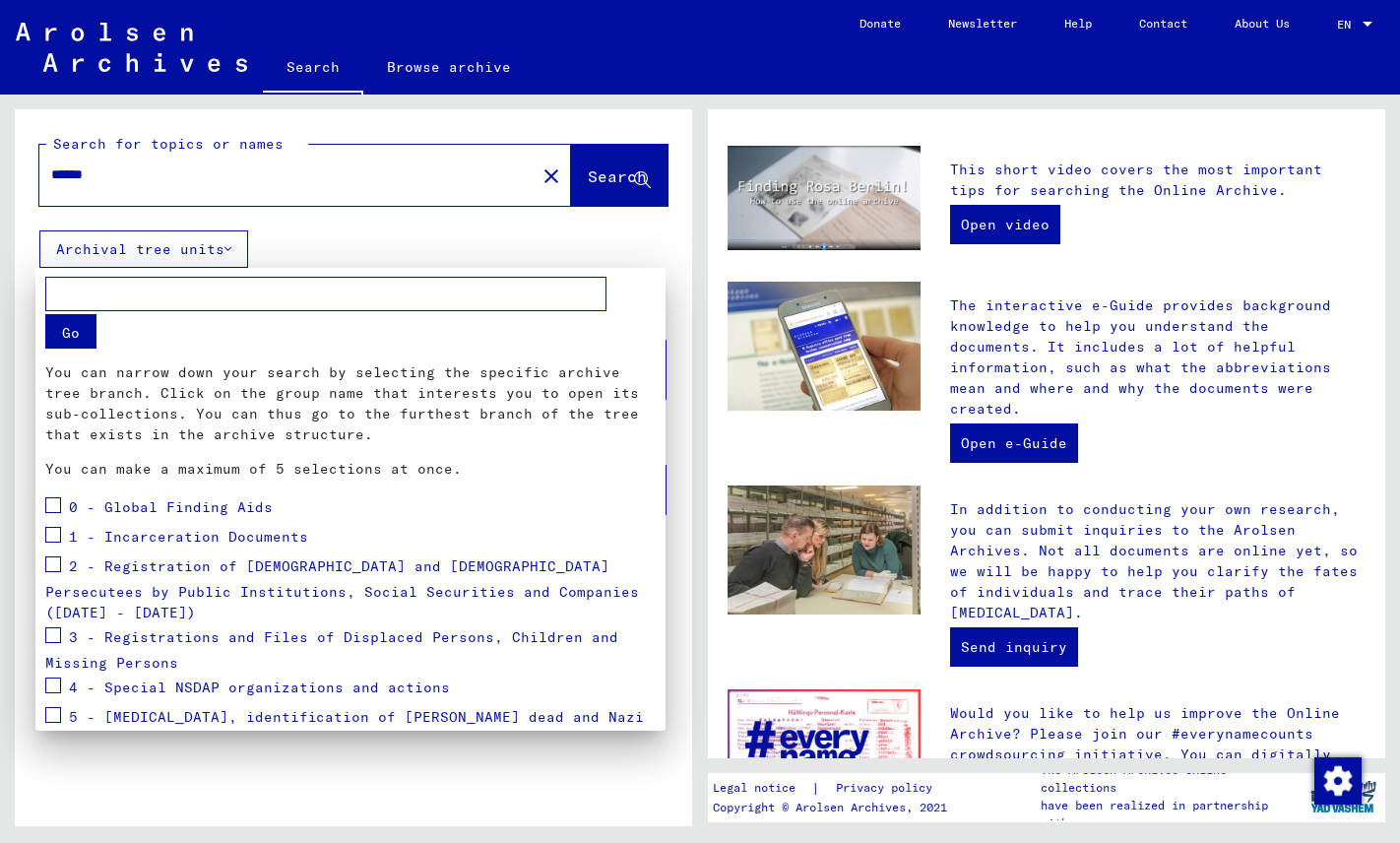 click at bounding box center [700, 422] 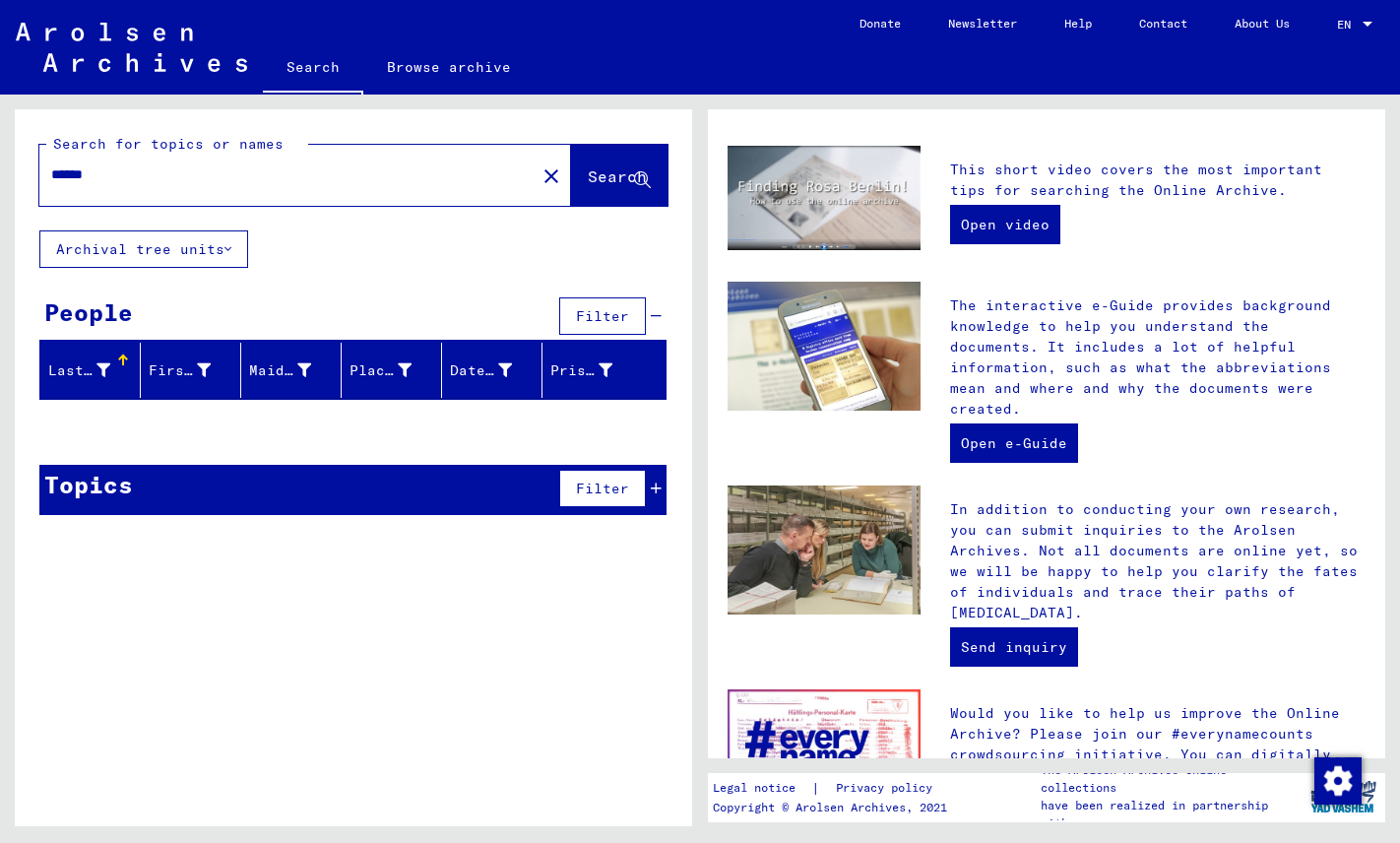 click on "******" 